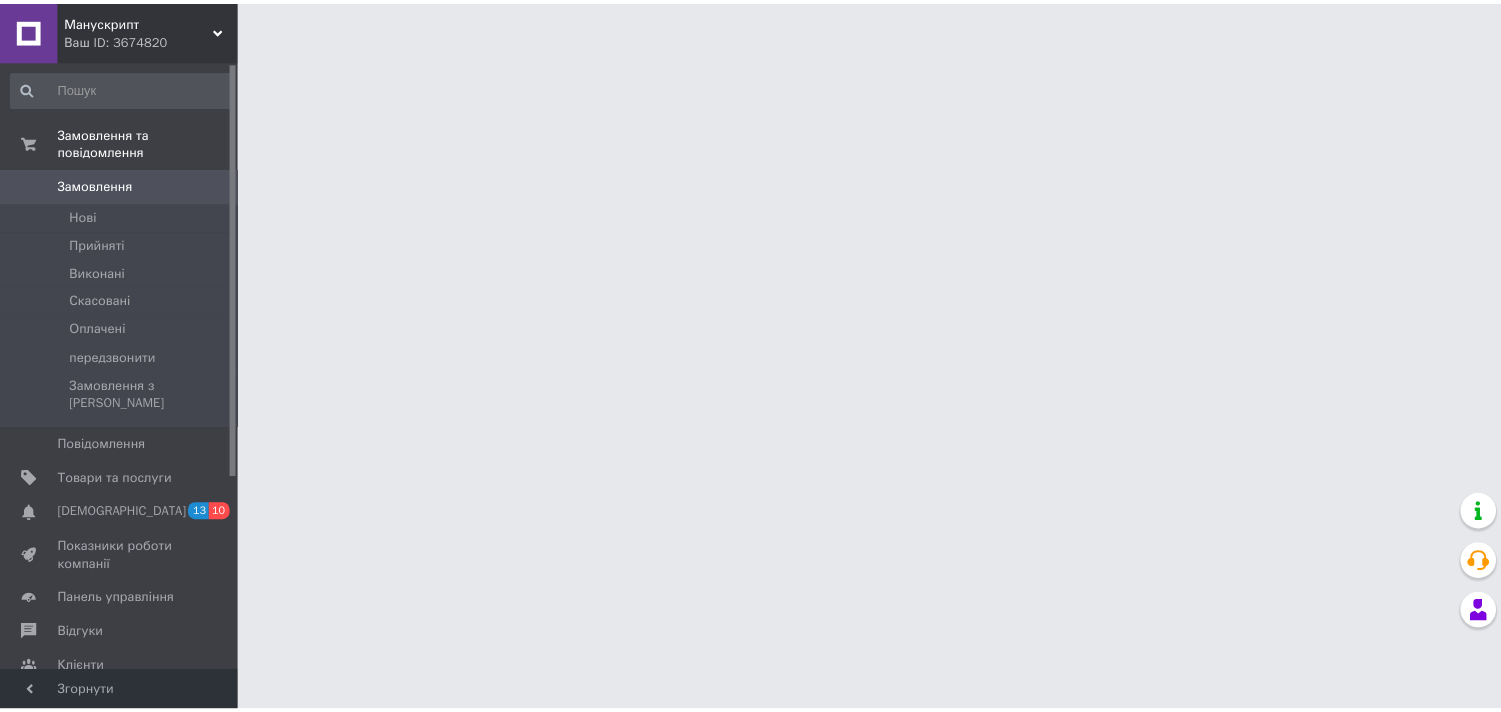 scroll, scrollTop: 0, scrollLeft: 0, axis: both 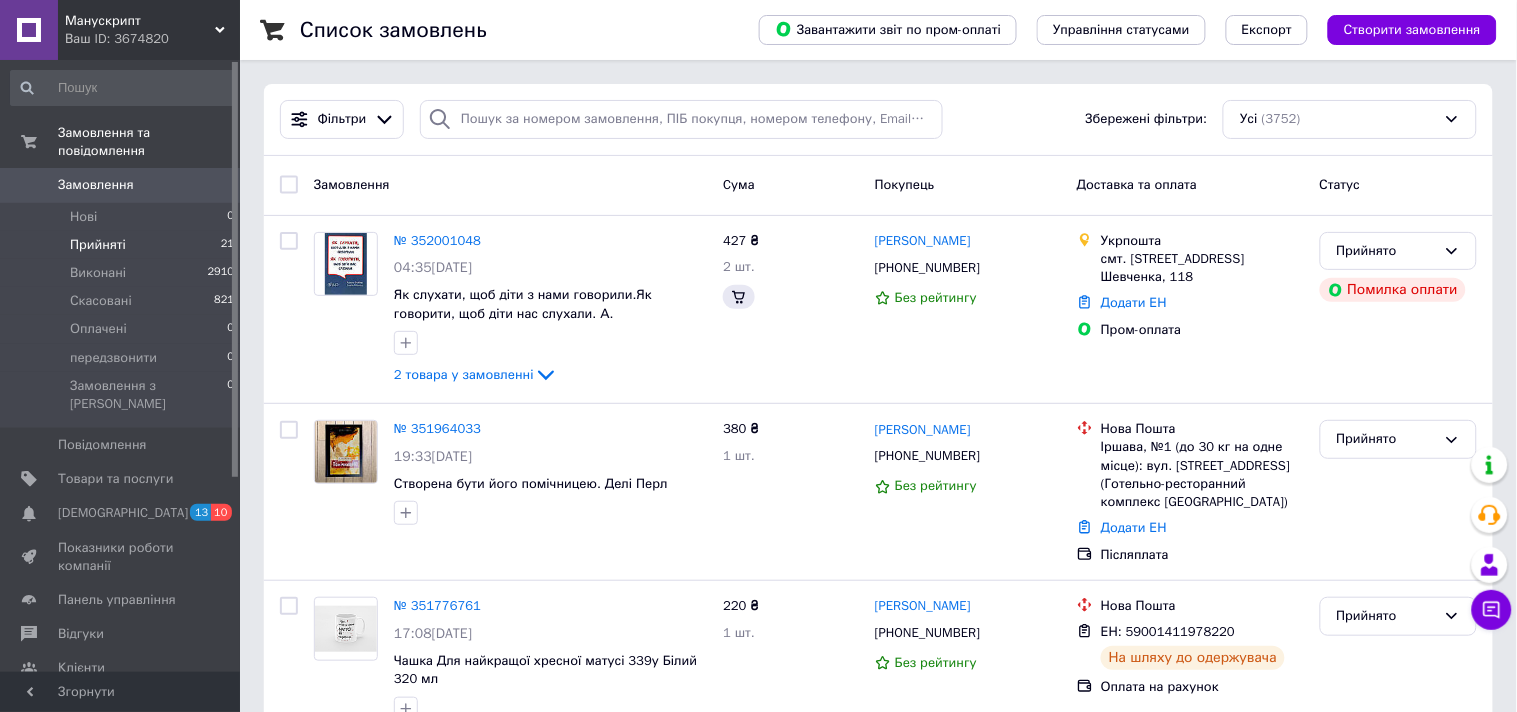click on "Прийняті 21" at bounding box center (123, 245) 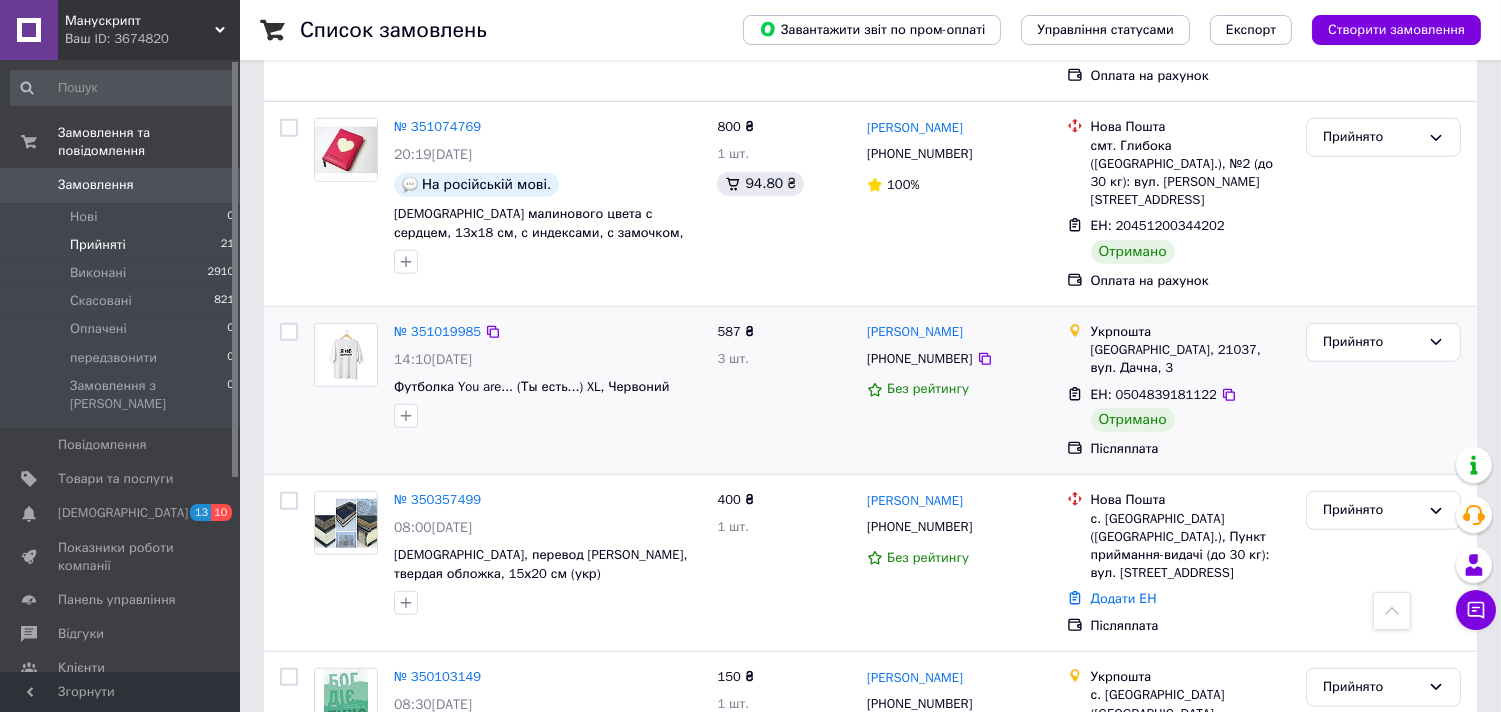 scroll, scrollTop: 3068, scrollLeft: 0, axis: vertical 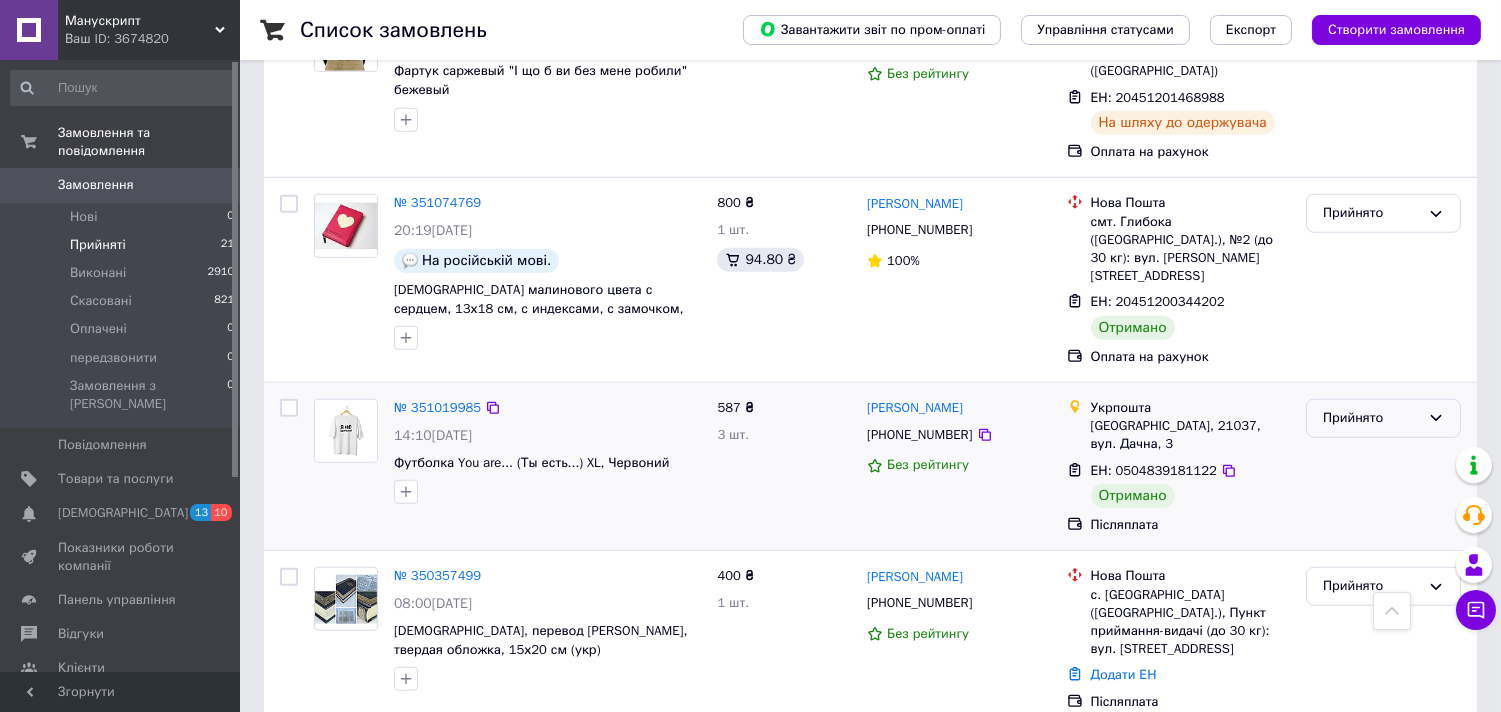 click on "Прийнято" at bounding box center [1371, 418] 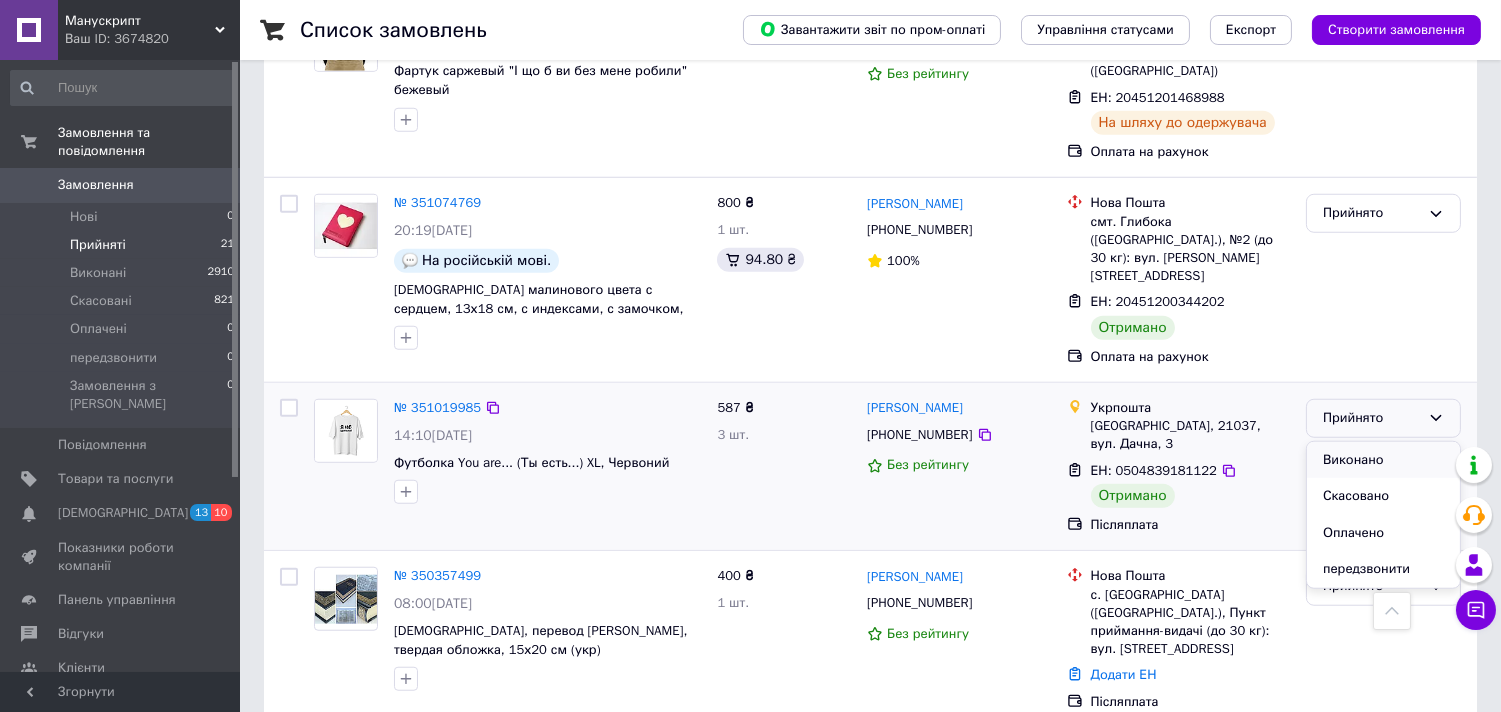 click on "Виконано" at bounding box center (1383, 460) 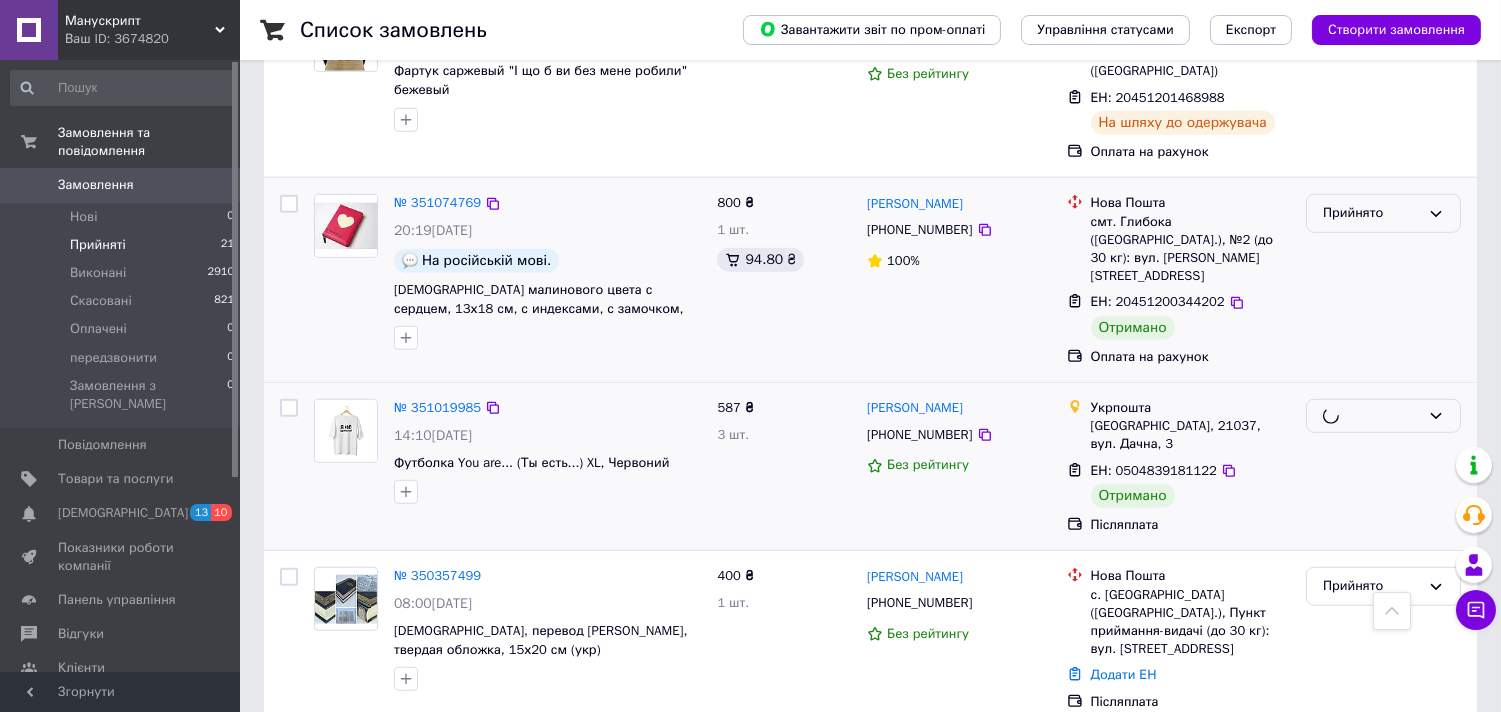 click on "Прийнято" at bounding box center (1371, 213) 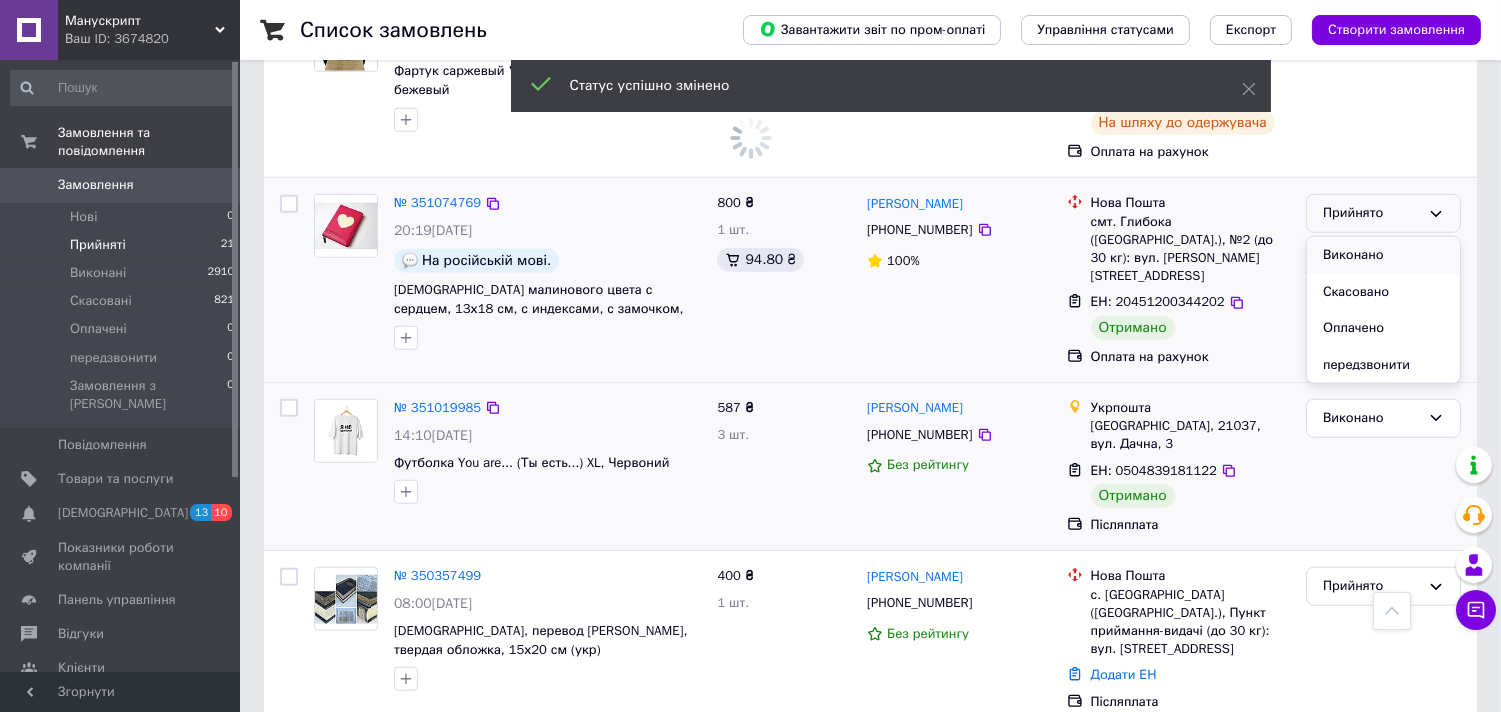 click on "Виконано" at bounding box center (1383, 255) 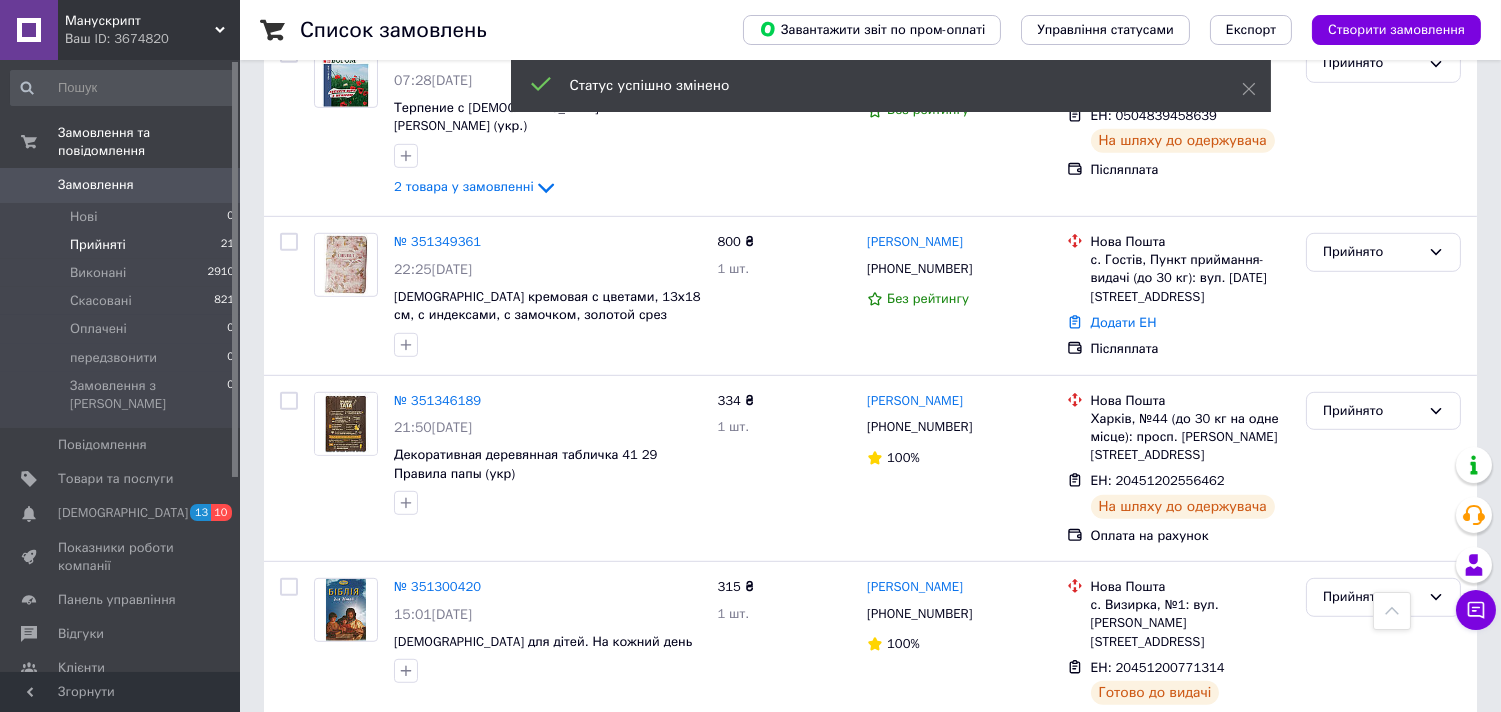 scroll, scrollTop: 1957, scrollLeft: 0, axis: vertical 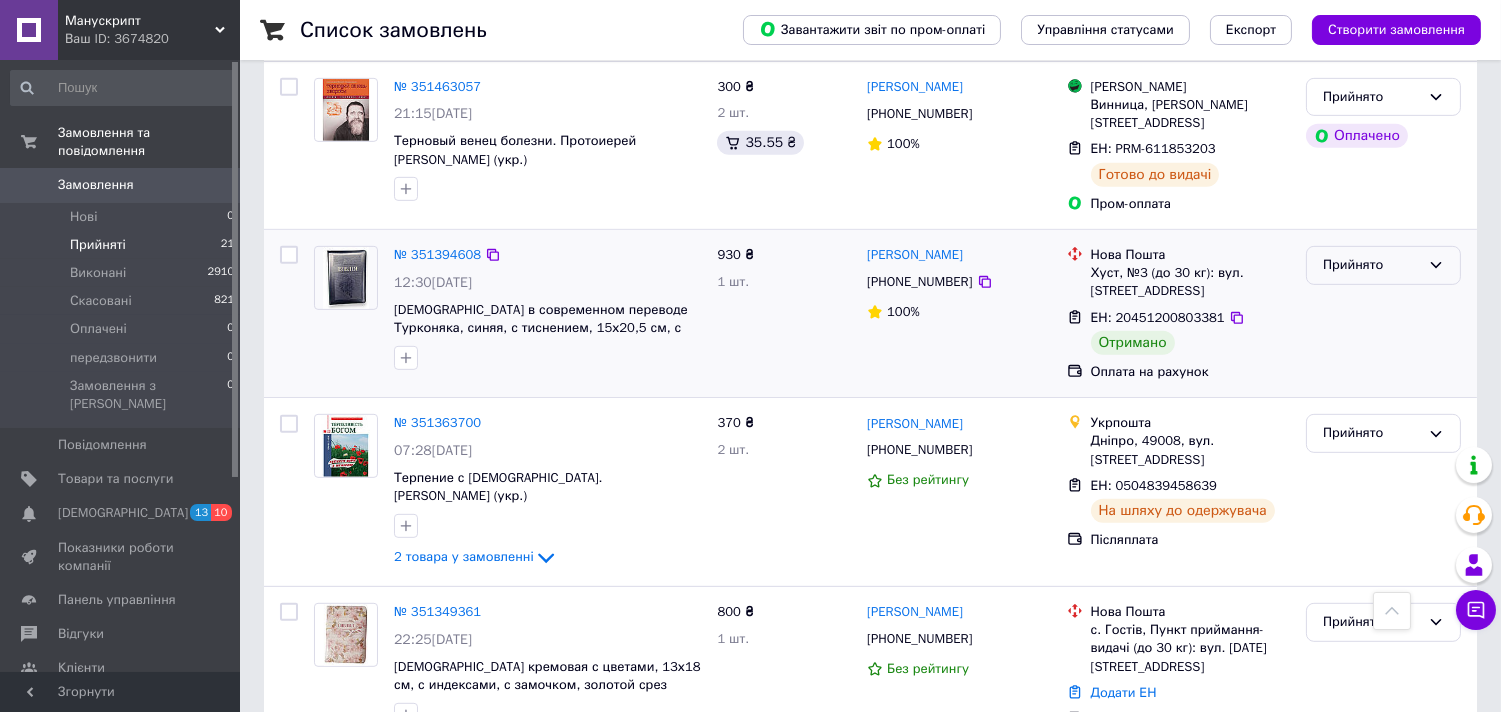 click on "Прийнято" at bounding box center [1383, 265] 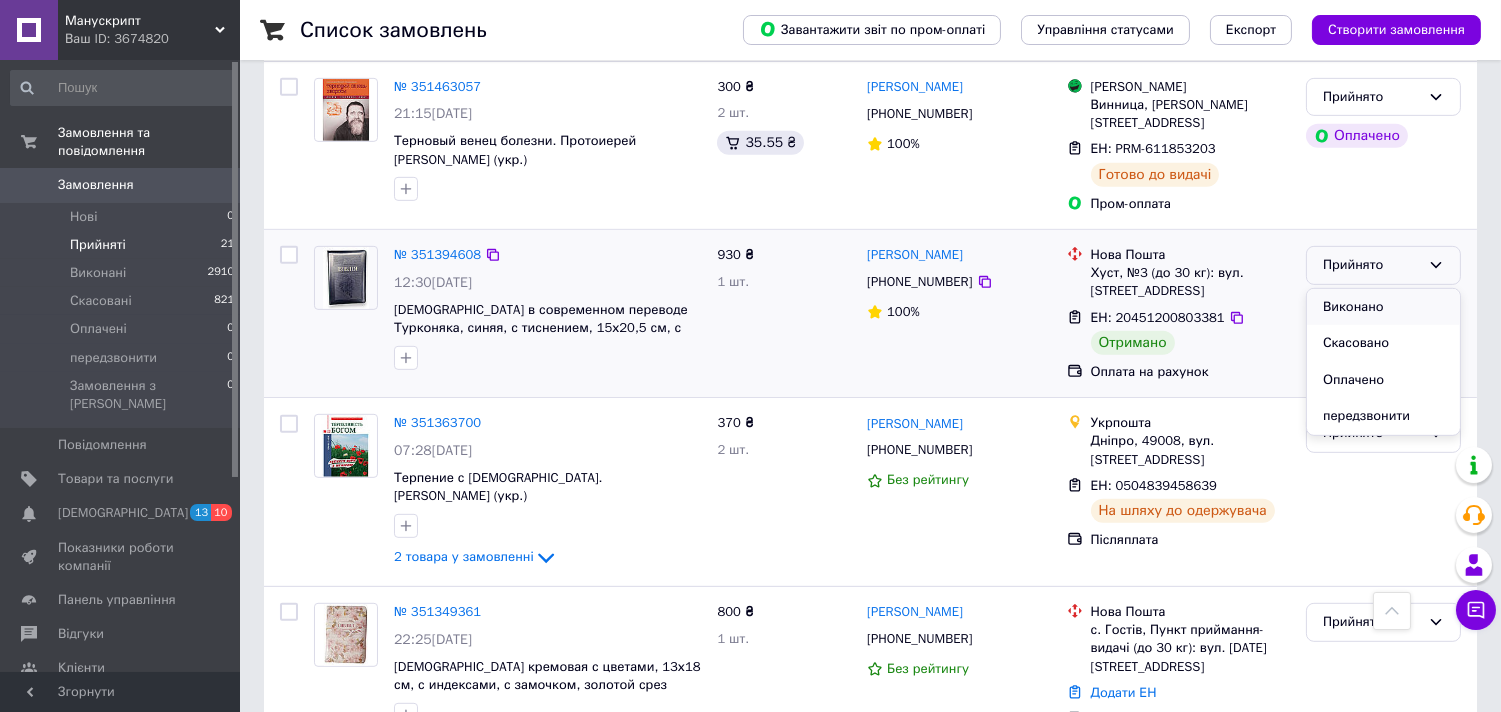click on "Виконано" at bounding box center [1383, 307] 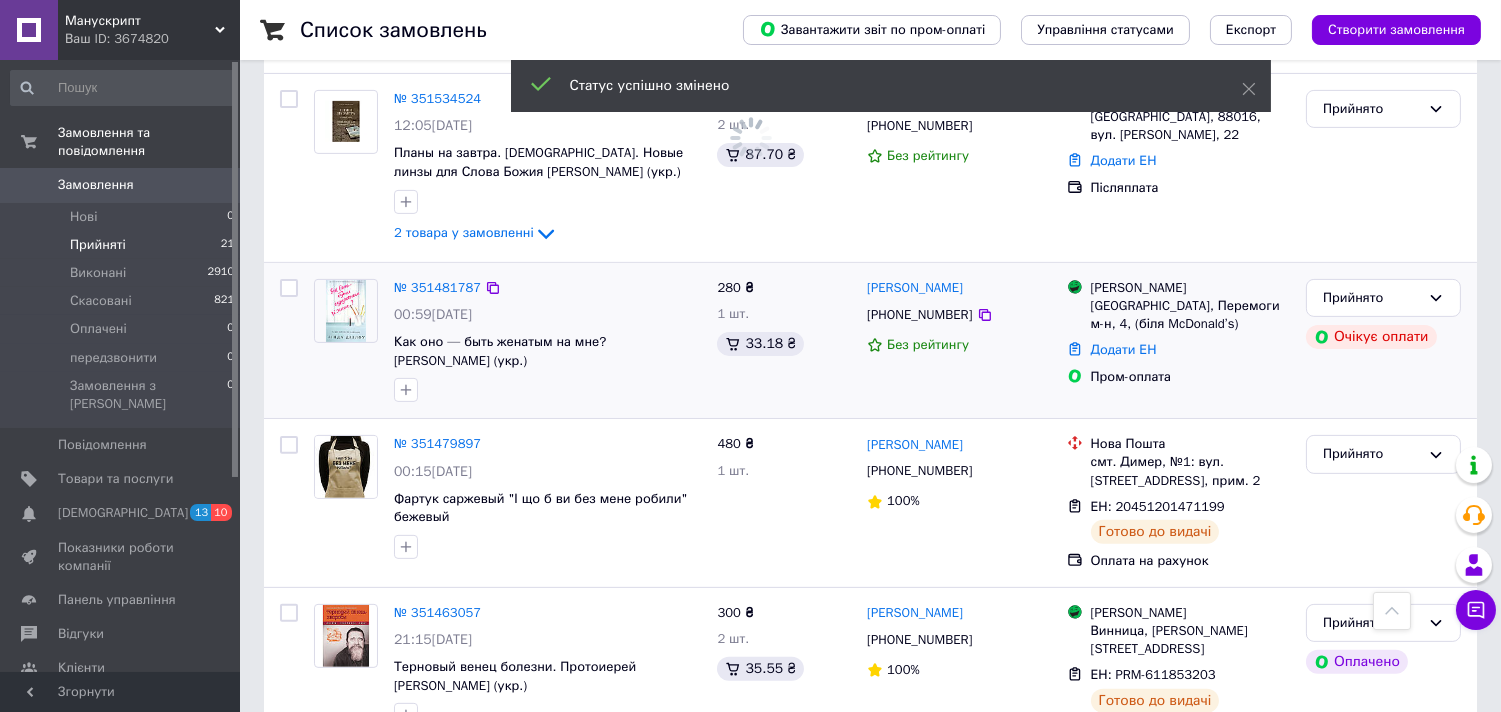 scroll, scrollTop: 1217, scrollLeft: 0, axis: vertical 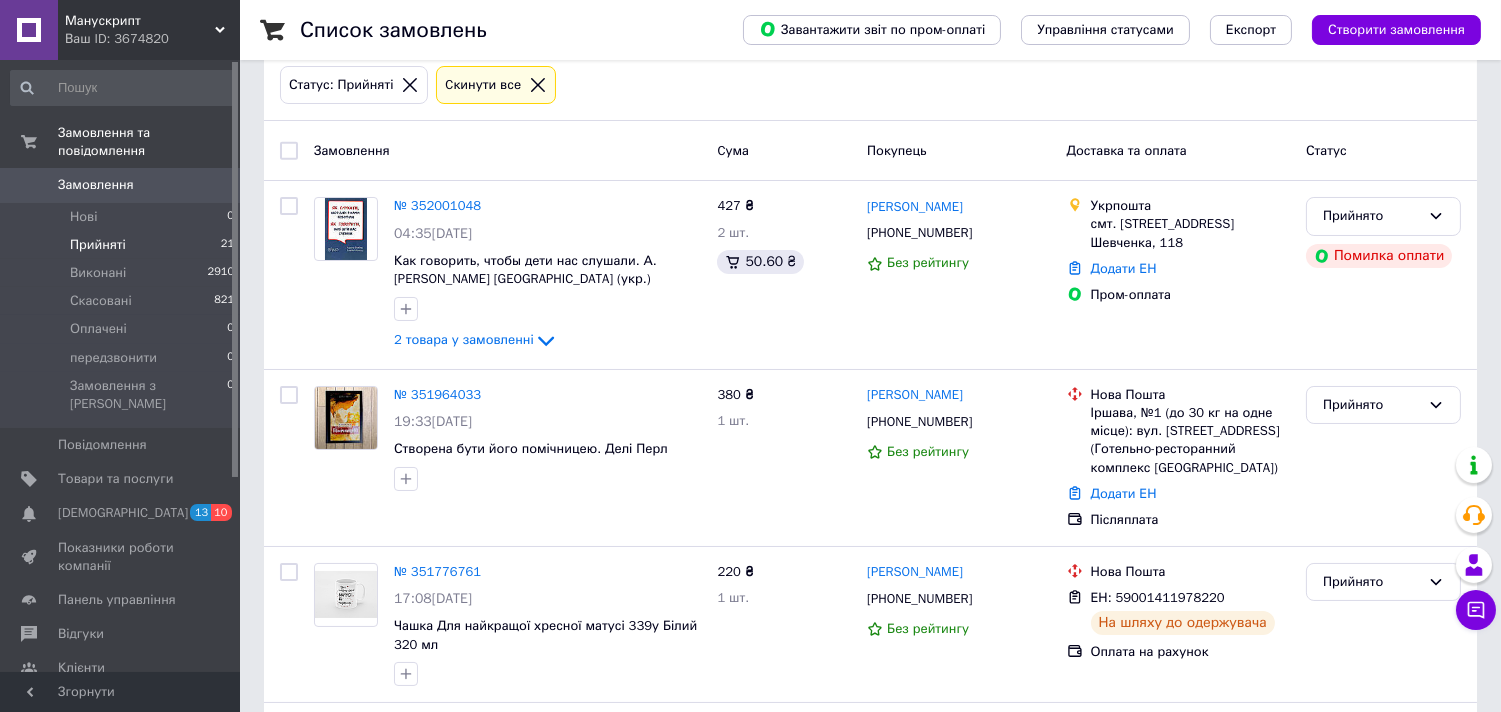 click on "Cкинути все" at bounding box center [483, 85] 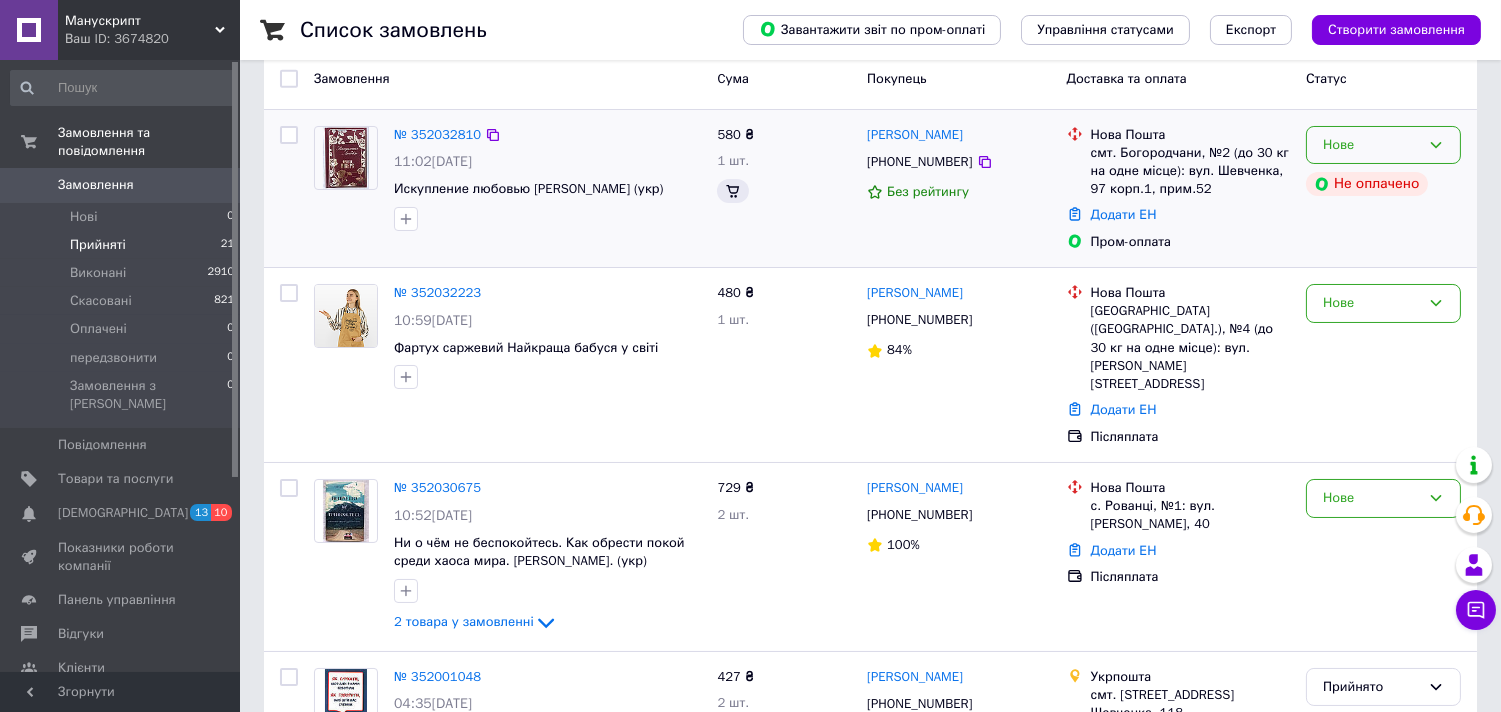 click on "Нове" at bounding box center [1371, 145] 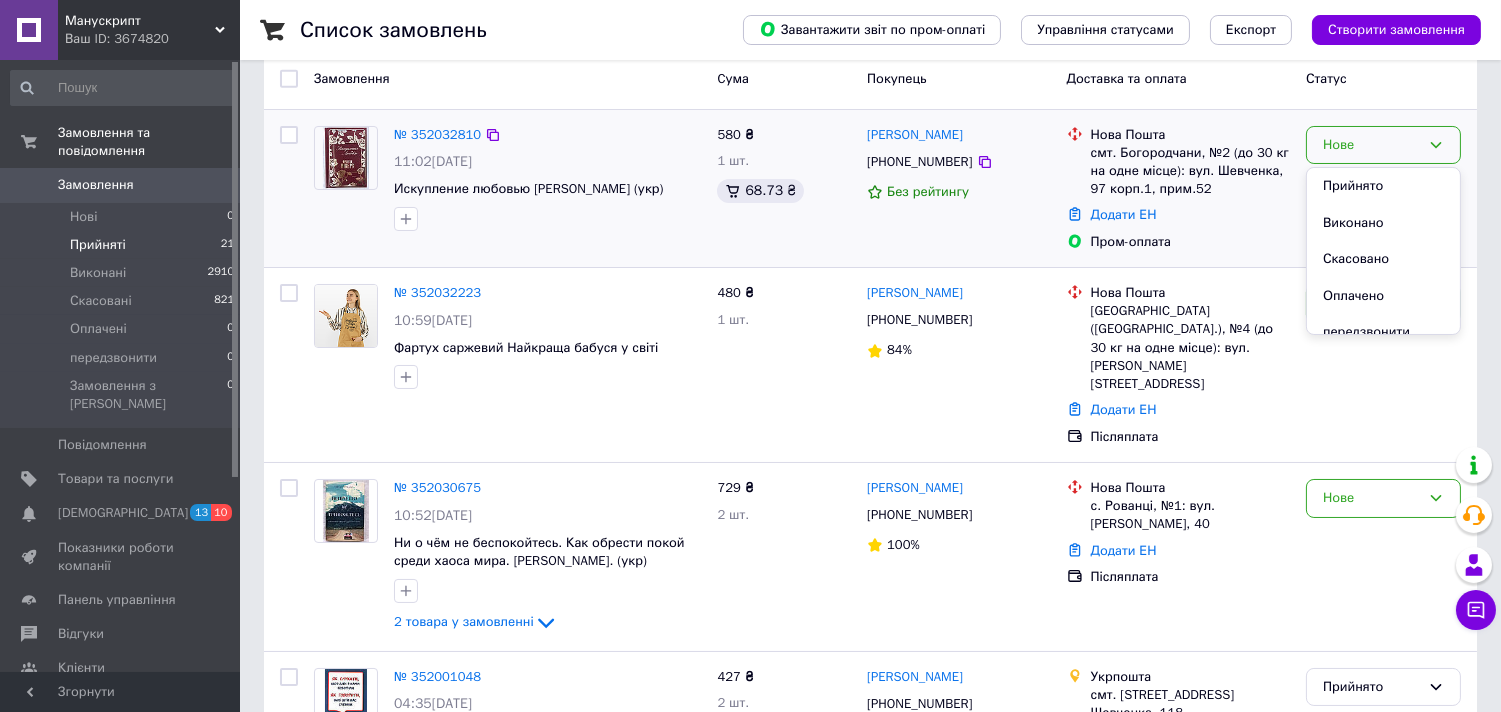 scroll, scrollTop: 0, scrollLeft: 0, axis: both 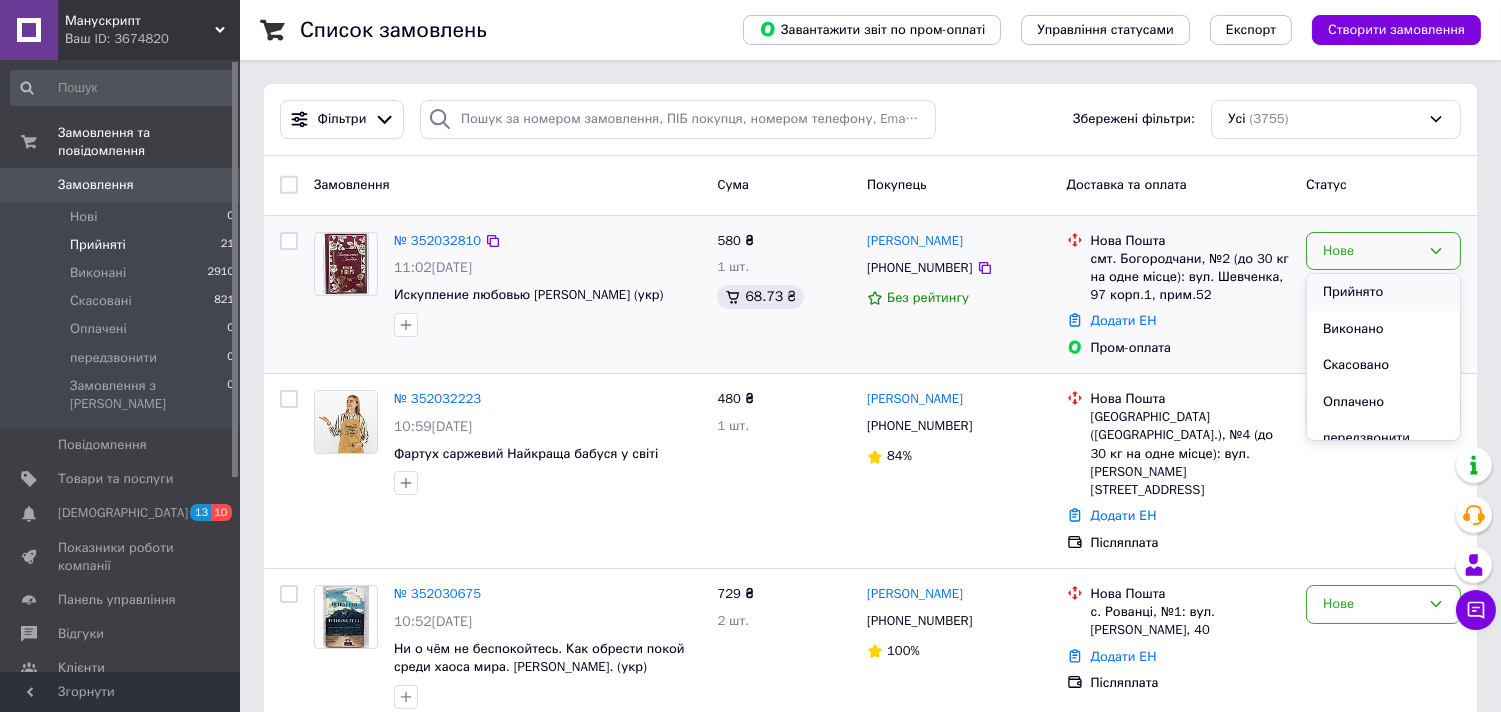 click on "Прийнято" at bounding box center [1383, 292] 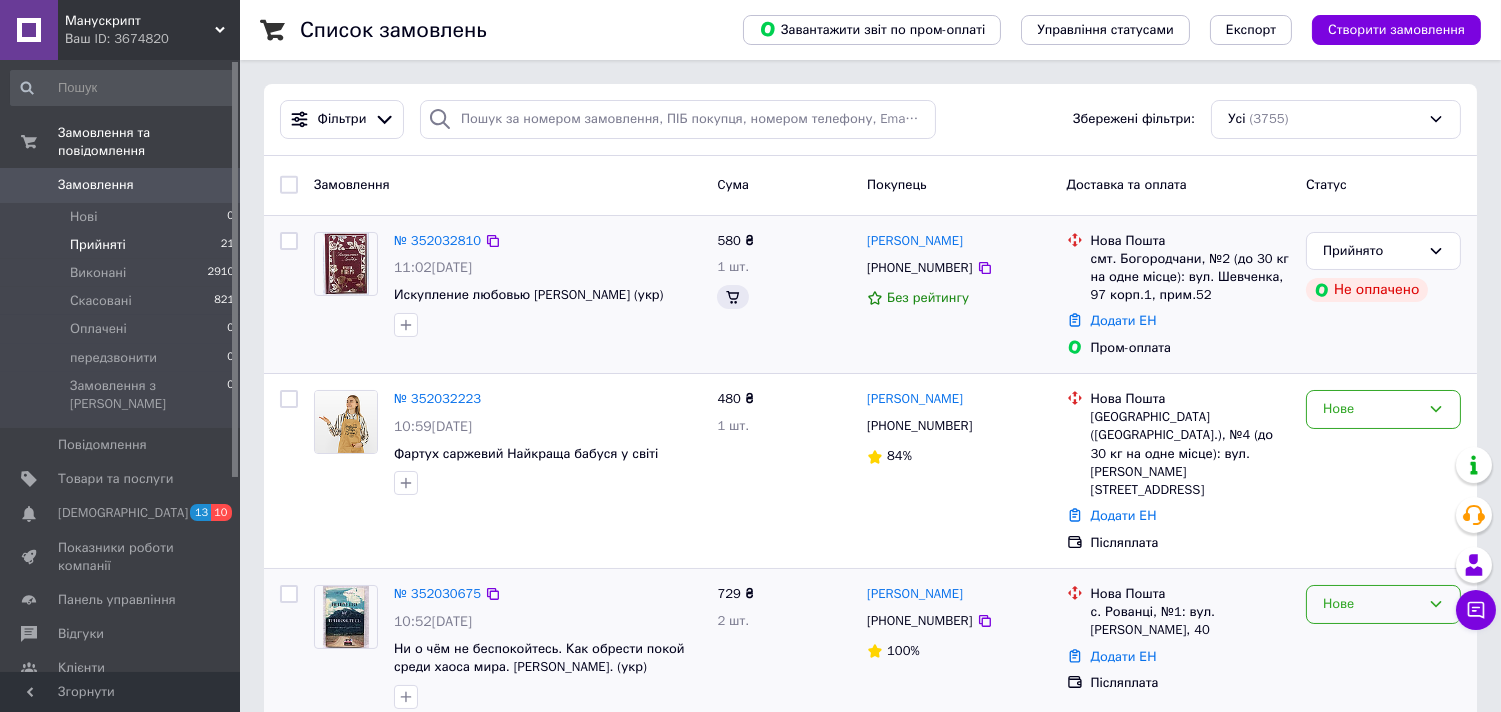 scroll, scrollTop: 185, scrollLeft: 0, axis: vertical 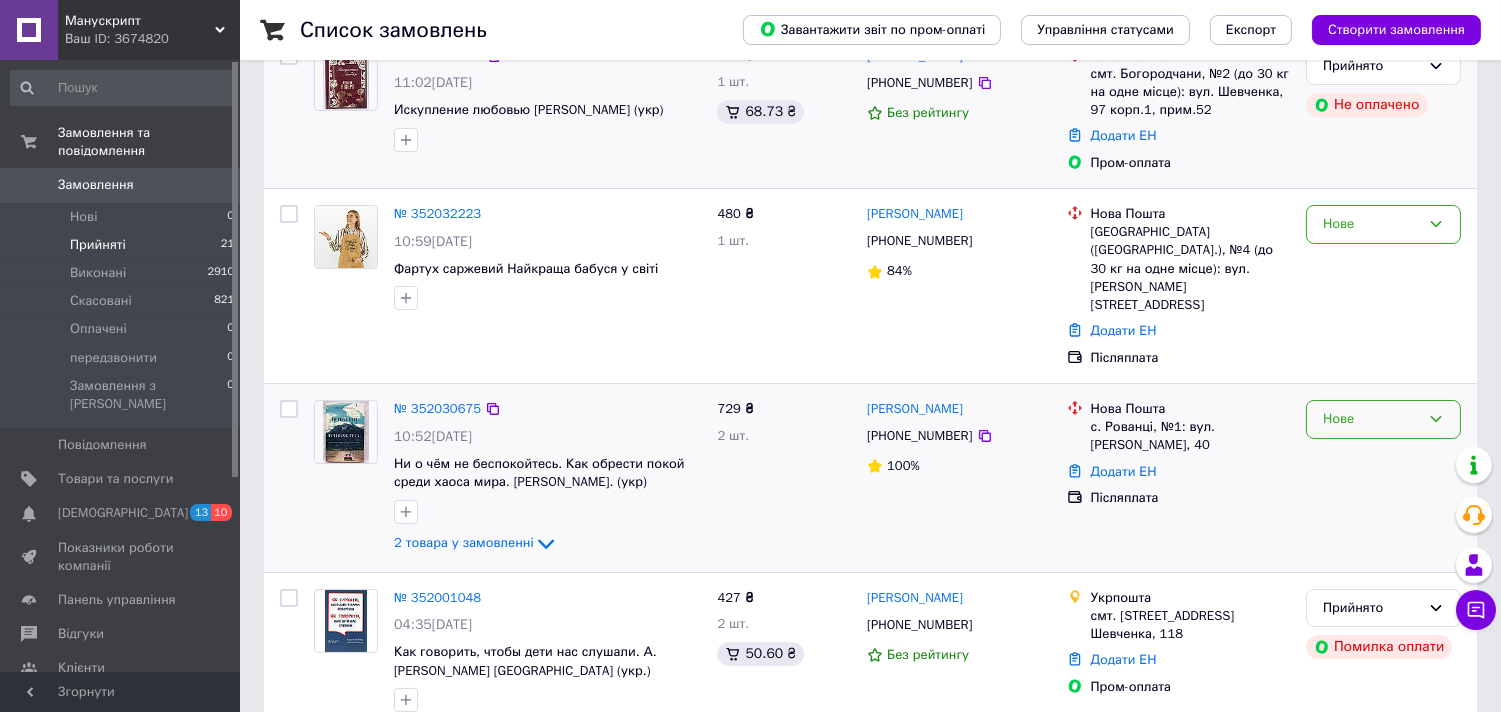 click on "Нове" at bounding box center (1371, 419) 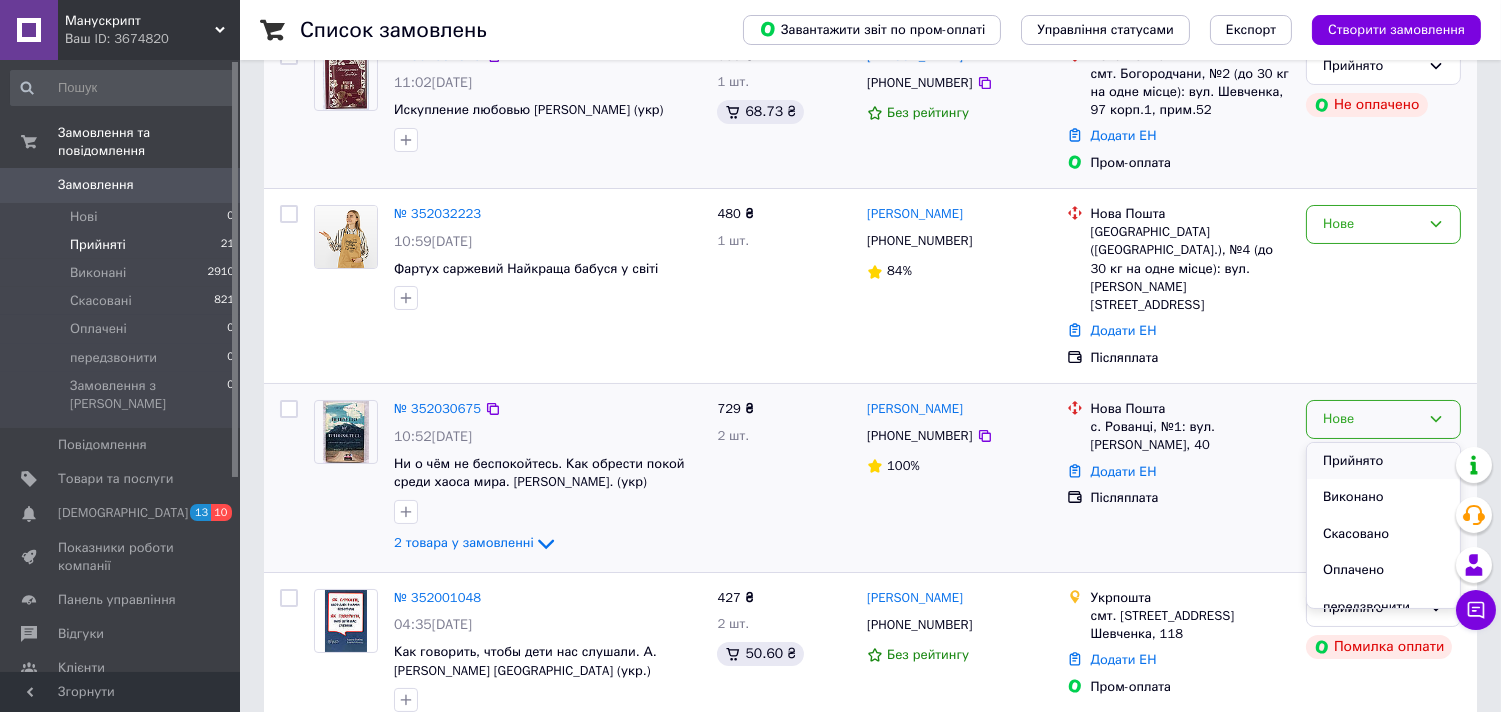 click on "Прийнято" at bounding box center (1383, 461) 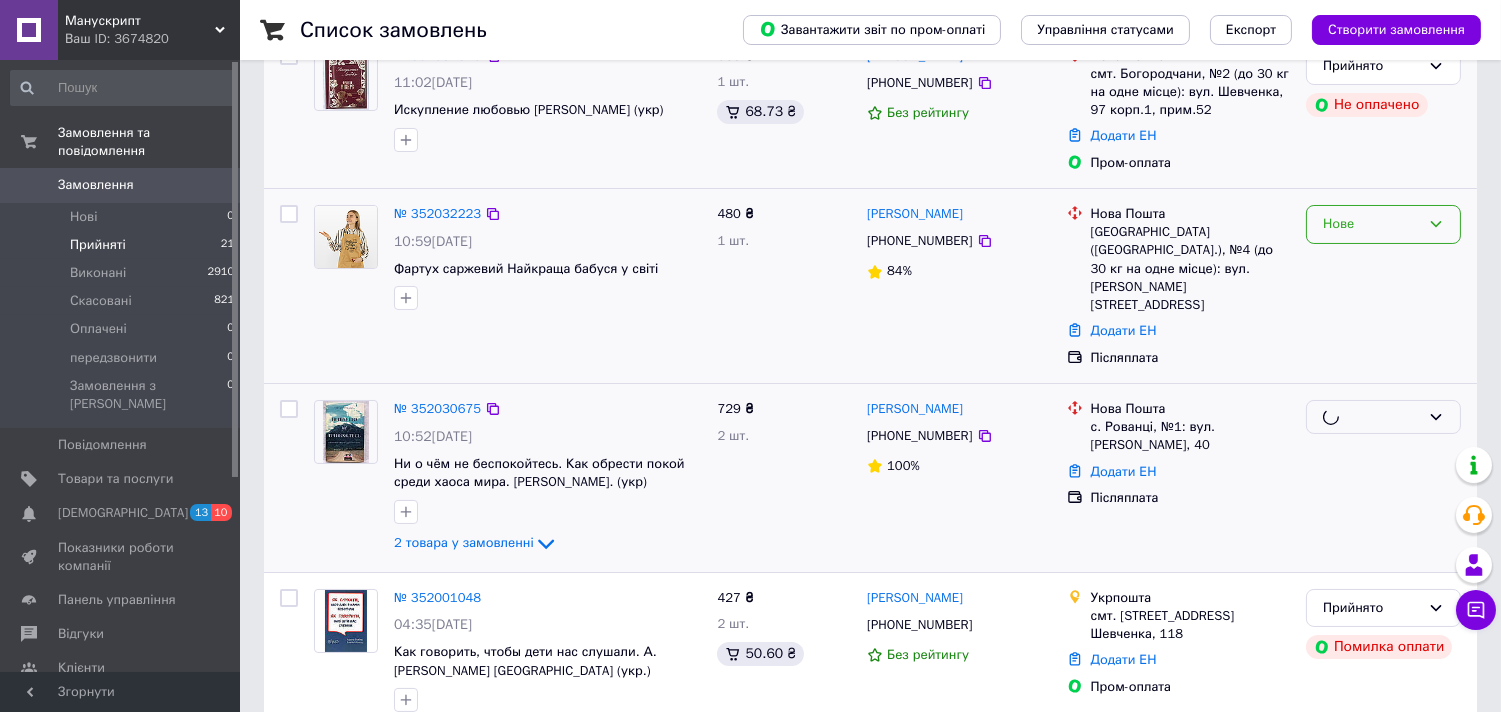 click on "Нове" at bounding box center [1371, 224] 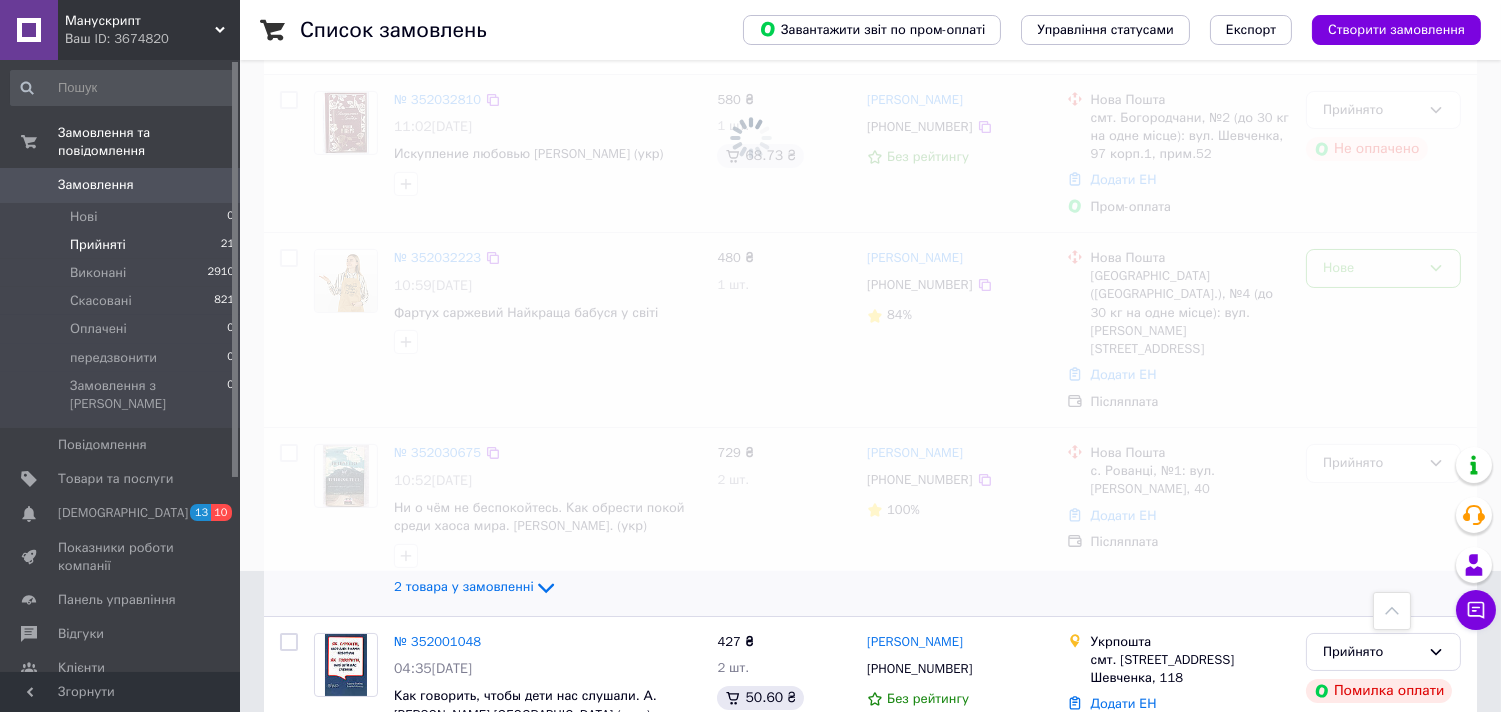 scroll, scrollTop: 0, scrollLeft: 0, axis: both 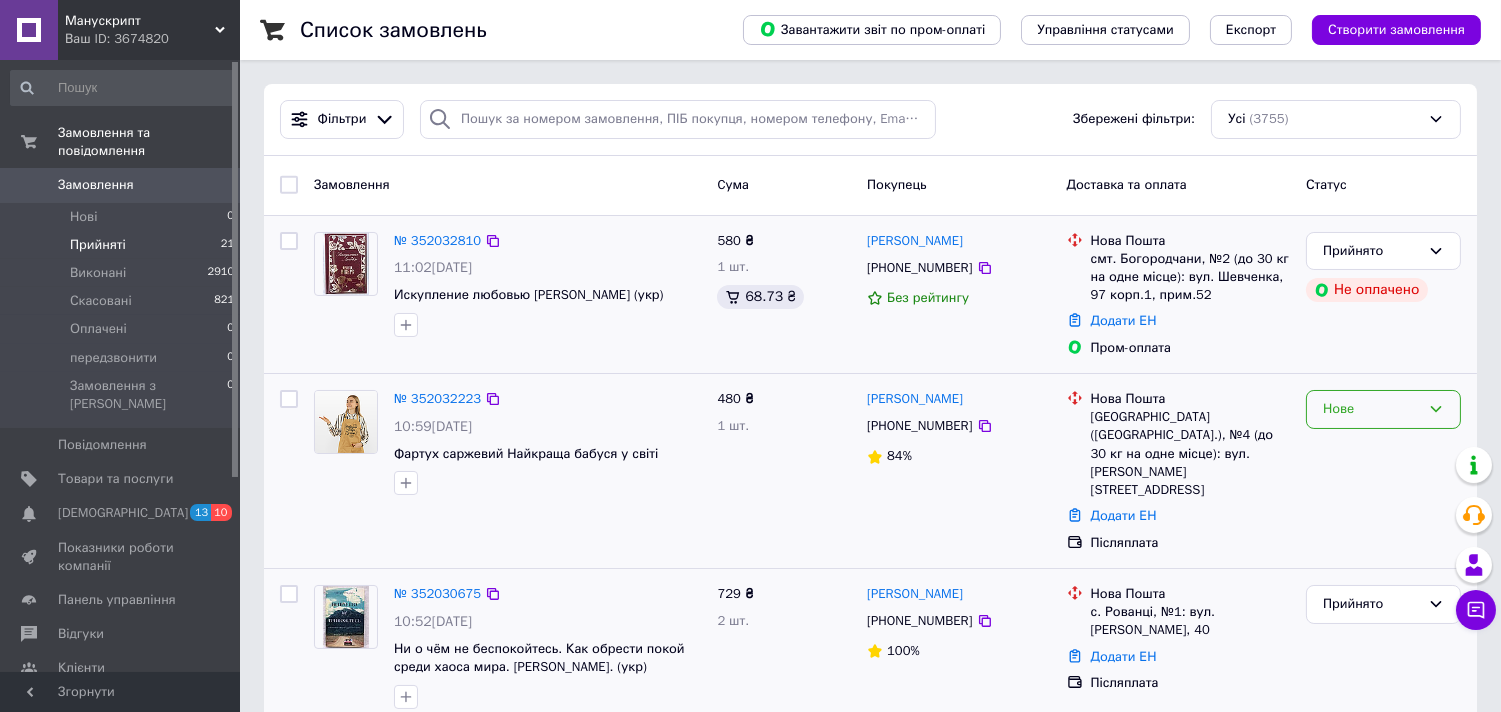 click on "Нове" at bounding box center (1383, 409) 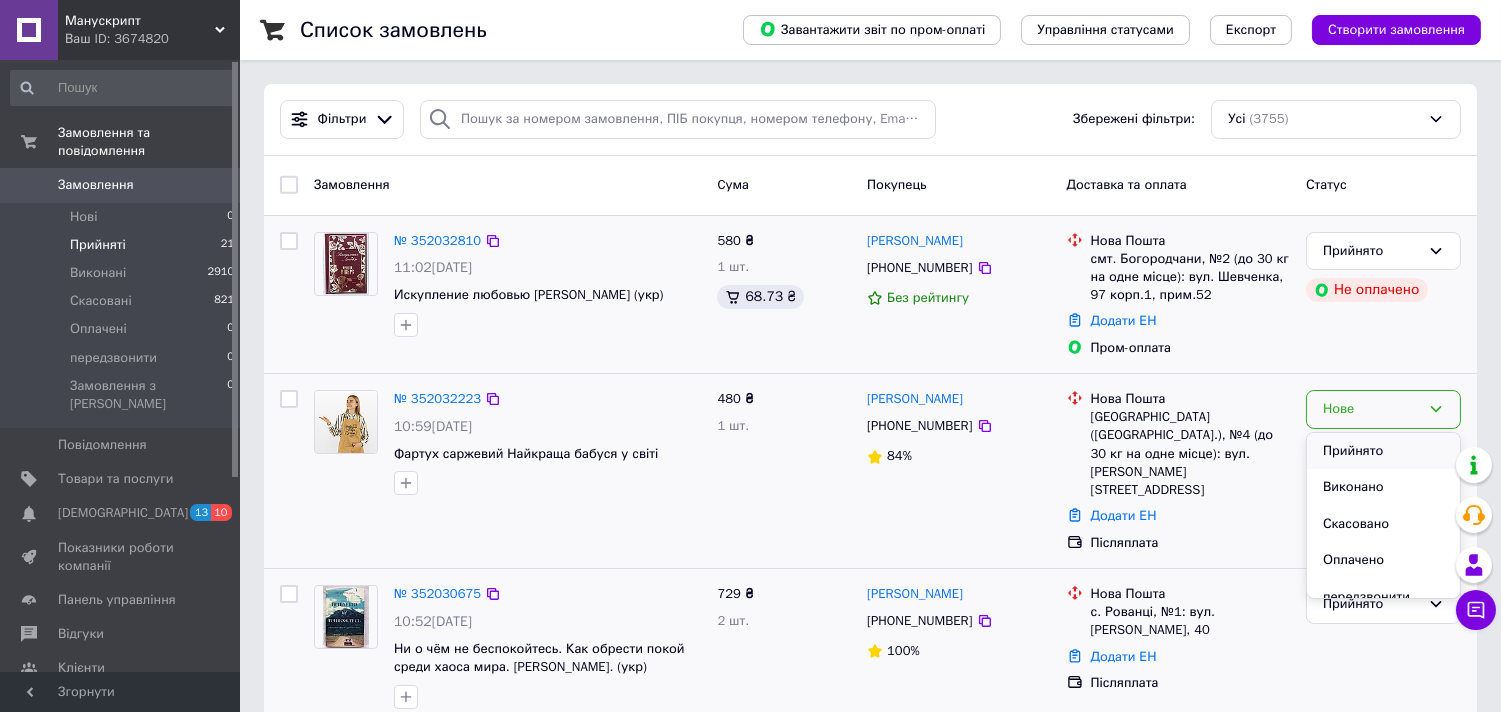 click on "Прийнято" at bounding box center (1383, 451) 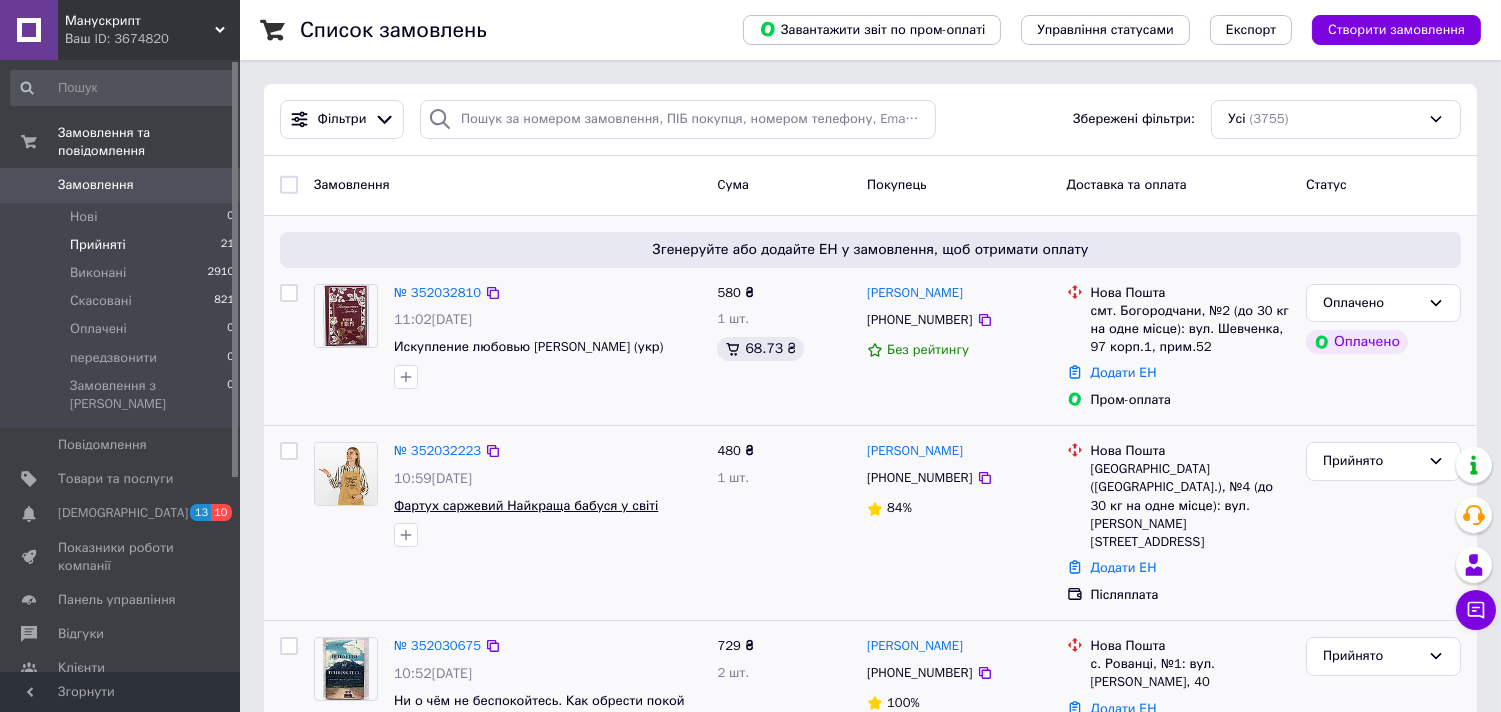 scroll, scrollTop: 185, scrollLeft: 0, axis: vertical 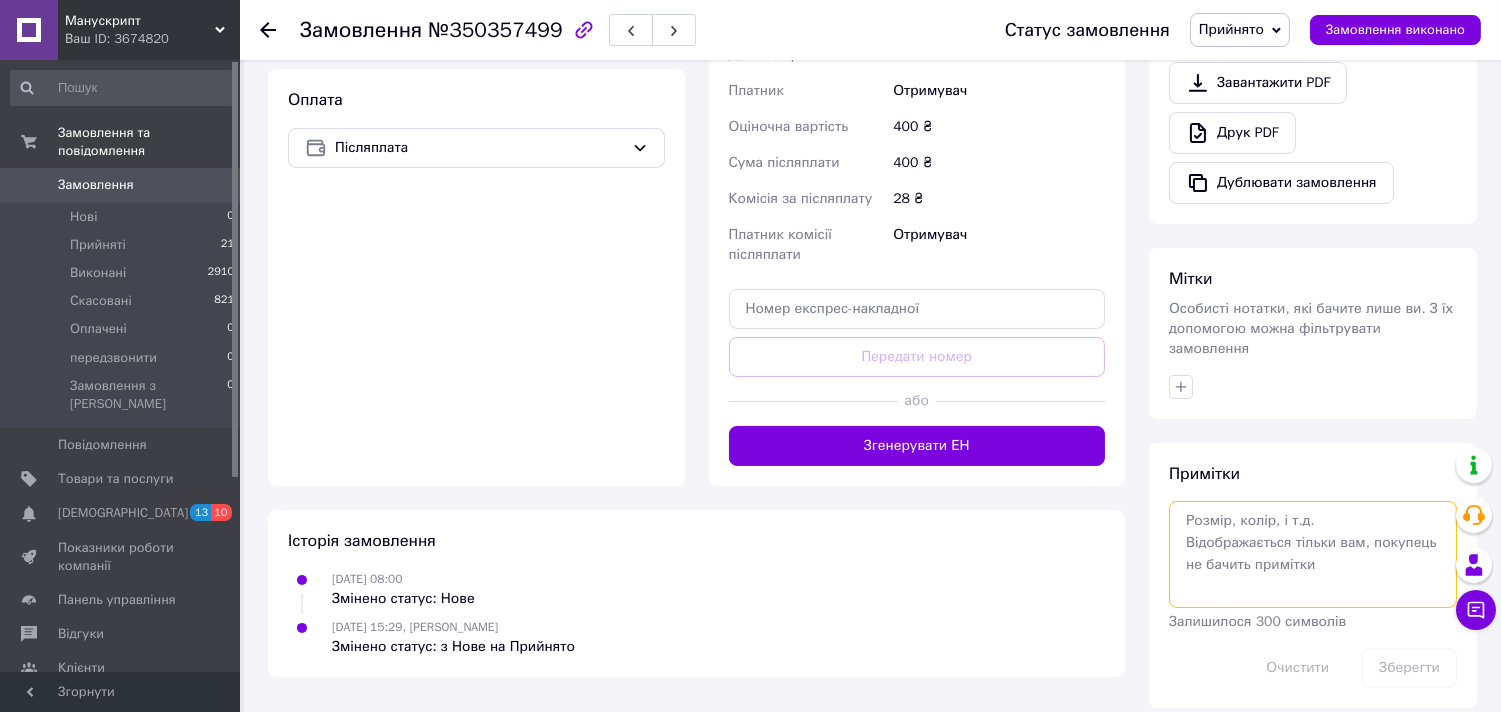 click at bounding box center [1313, 554] 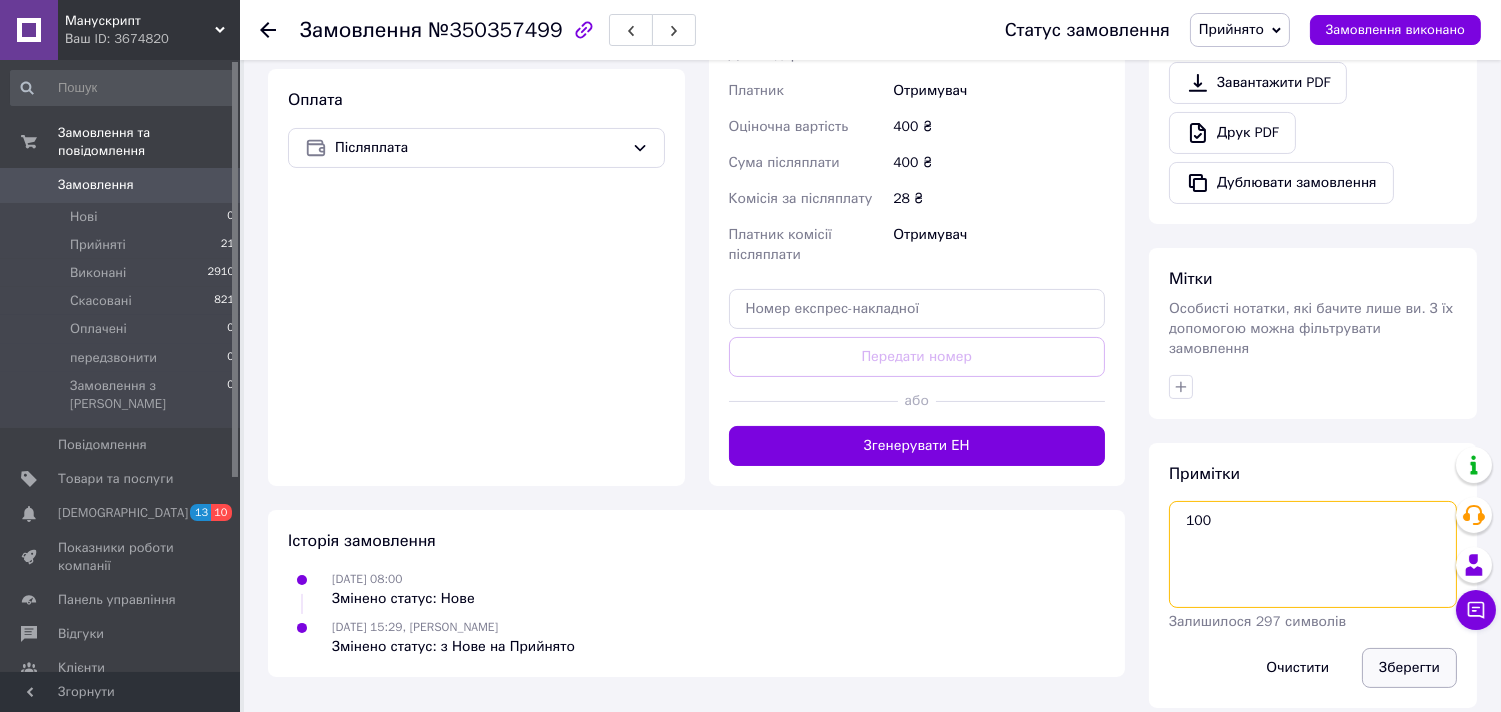 type on "100" 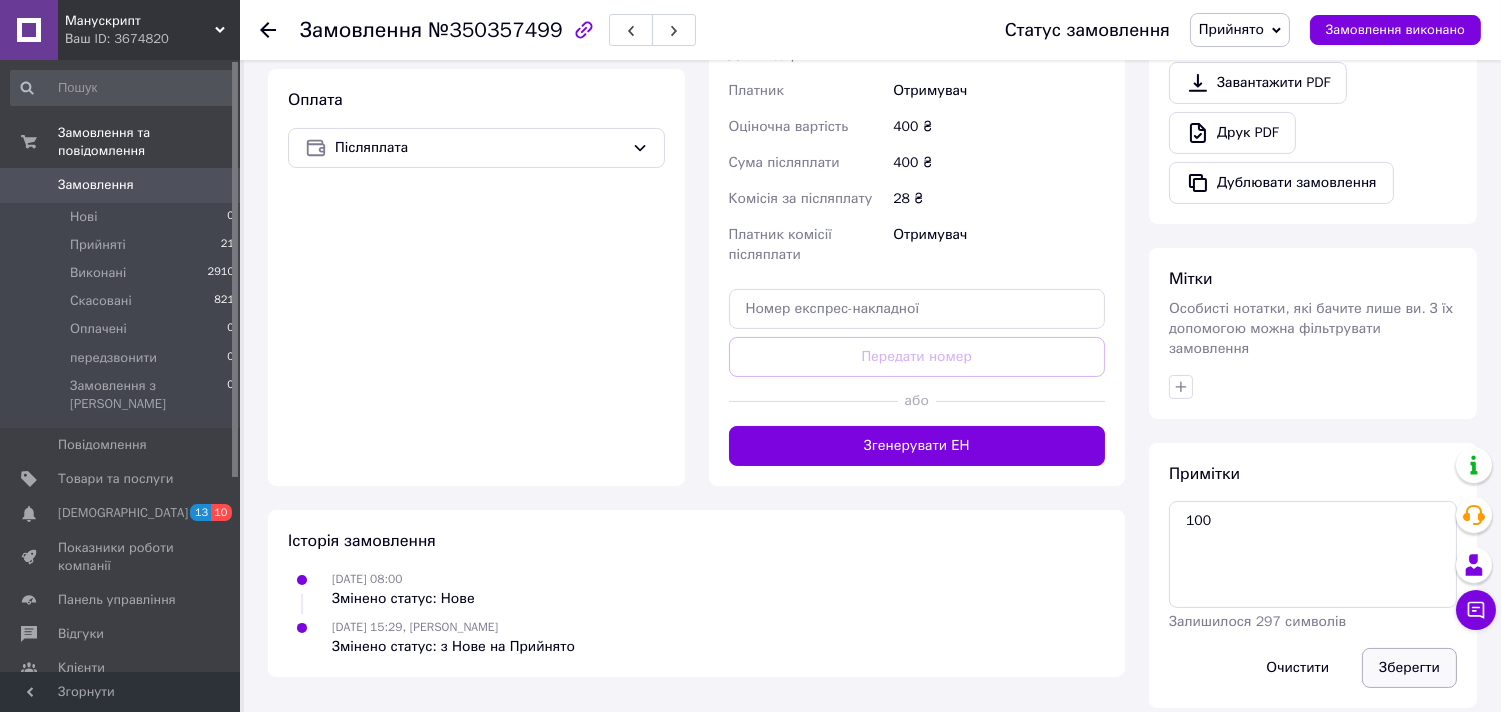 click on "Зберегти" at bounding box center (1409, 668) 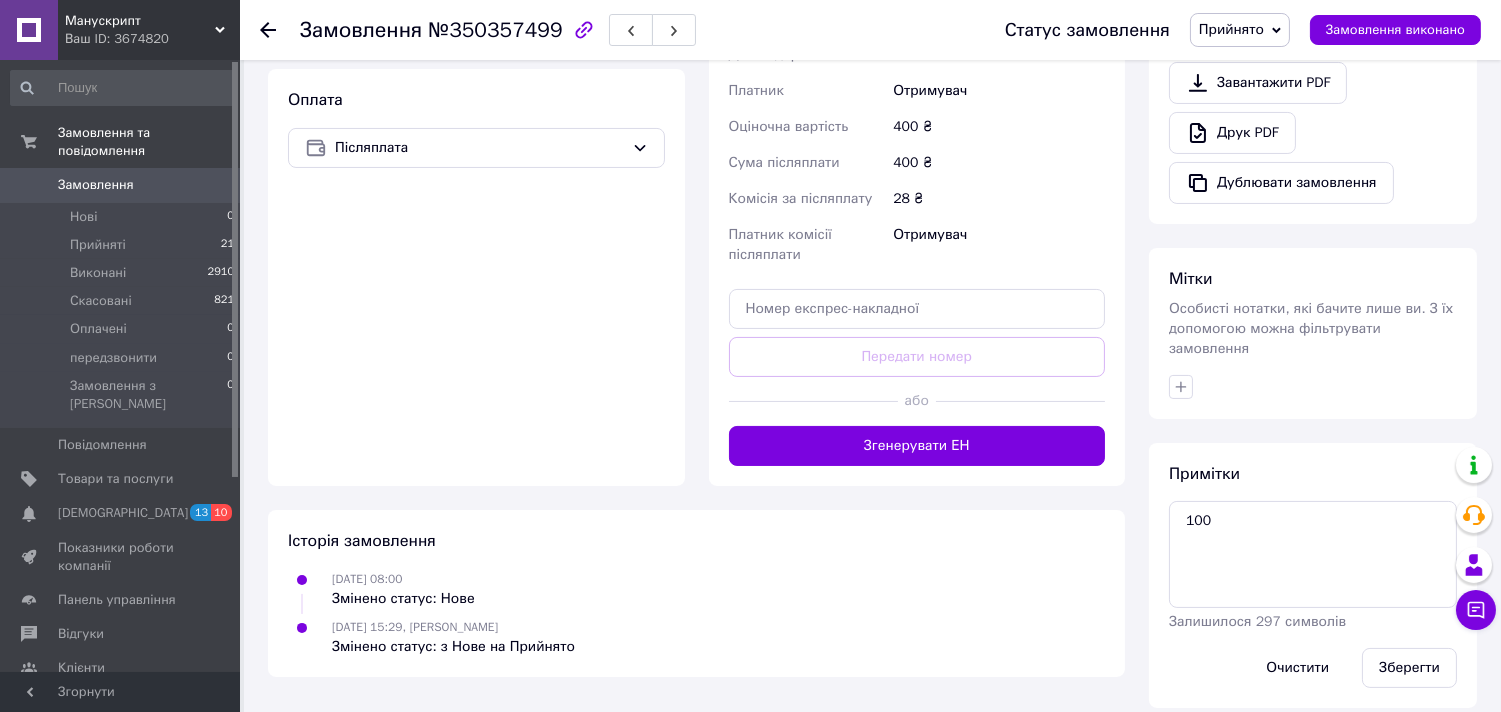 type 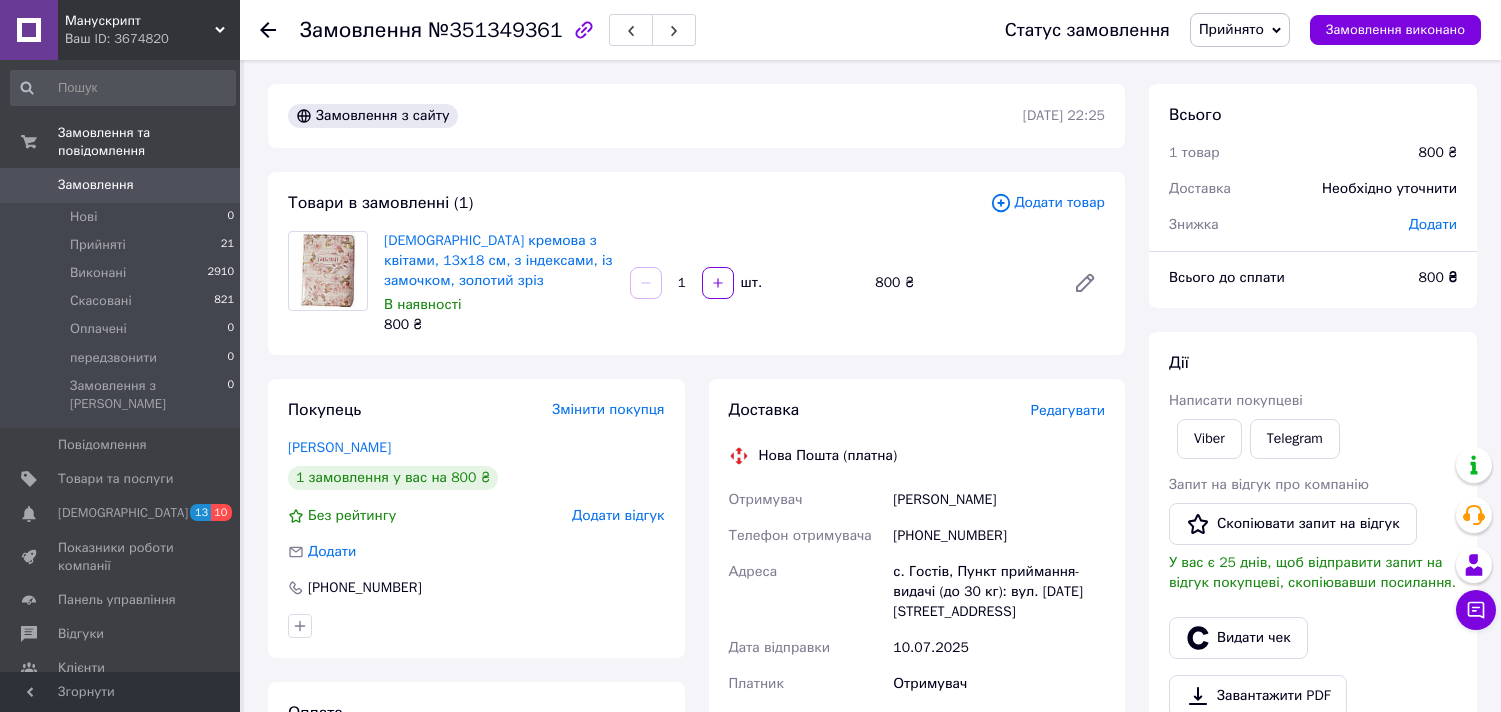 scroll, scrollTop: 0, scrollLeft: 0, axis: both 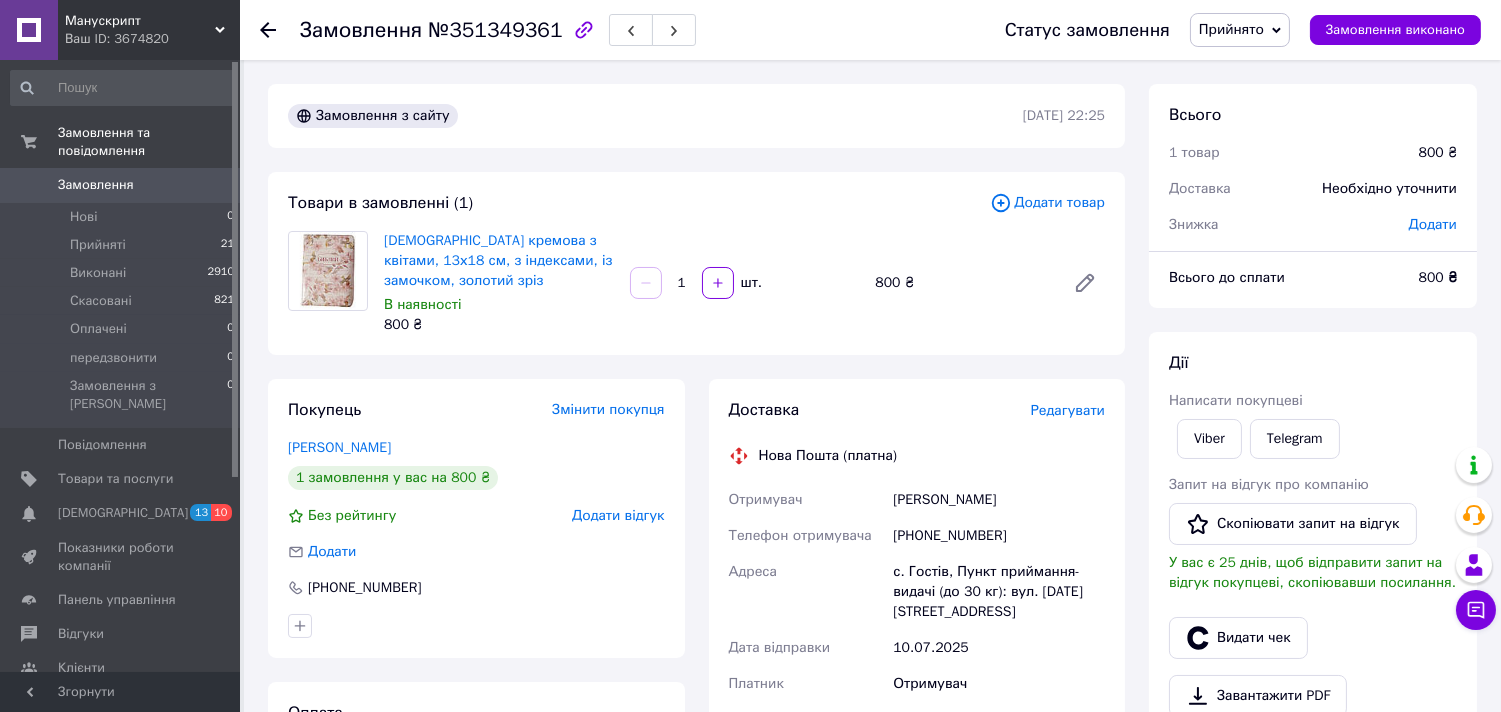 click on "+380961846097" at bounding box center (999, 536) 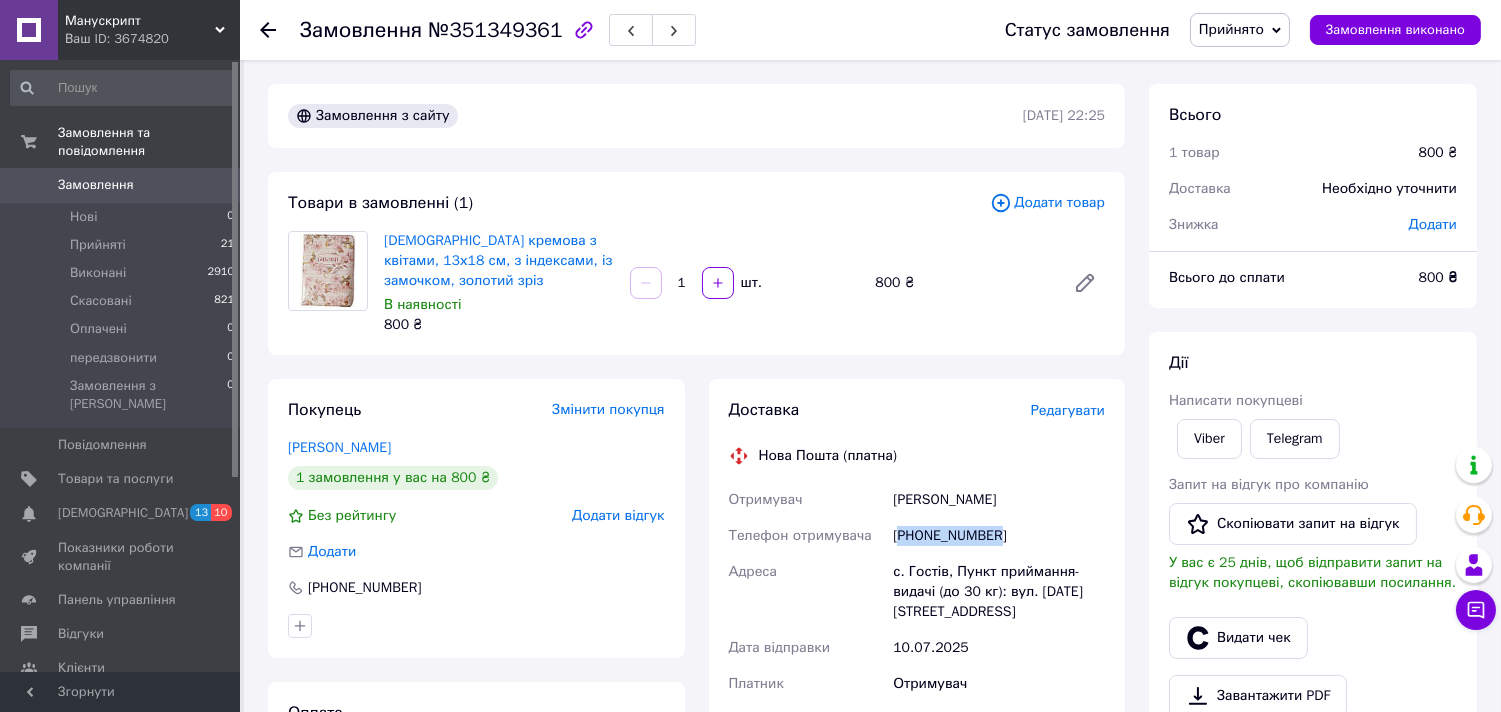 click on "[PHONE_NUMBER]" at bounding box center [999, 536] 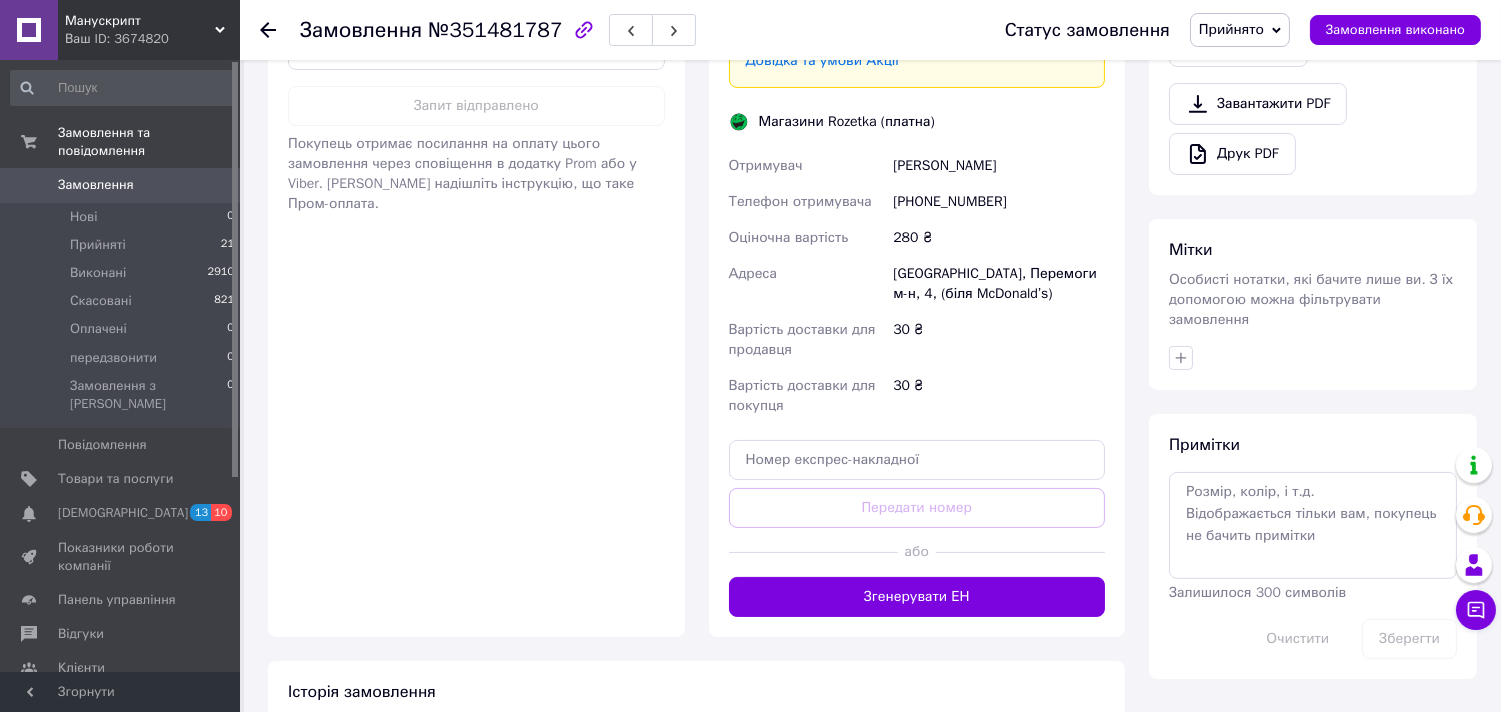 scroll, scrollTop: 646, scrollLeft: 0, axis: vertical 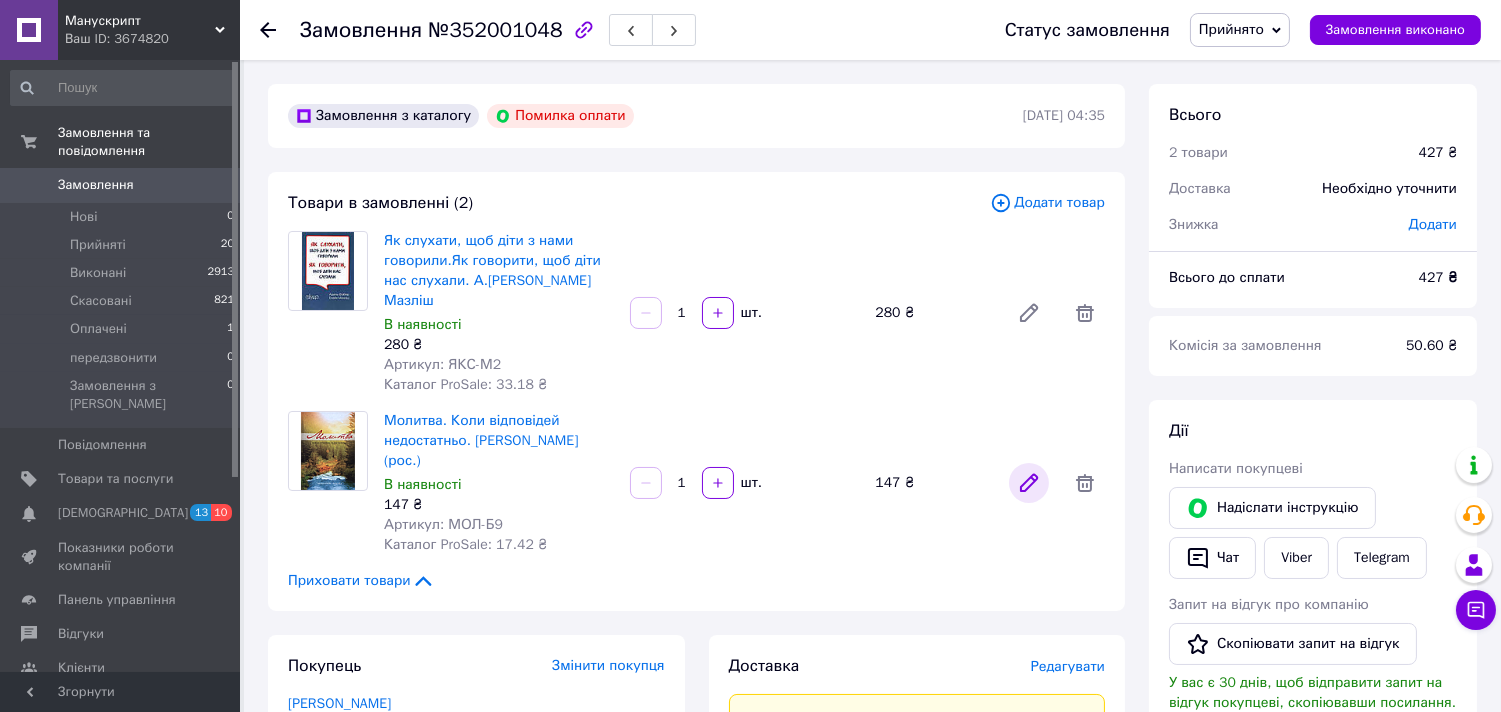 click 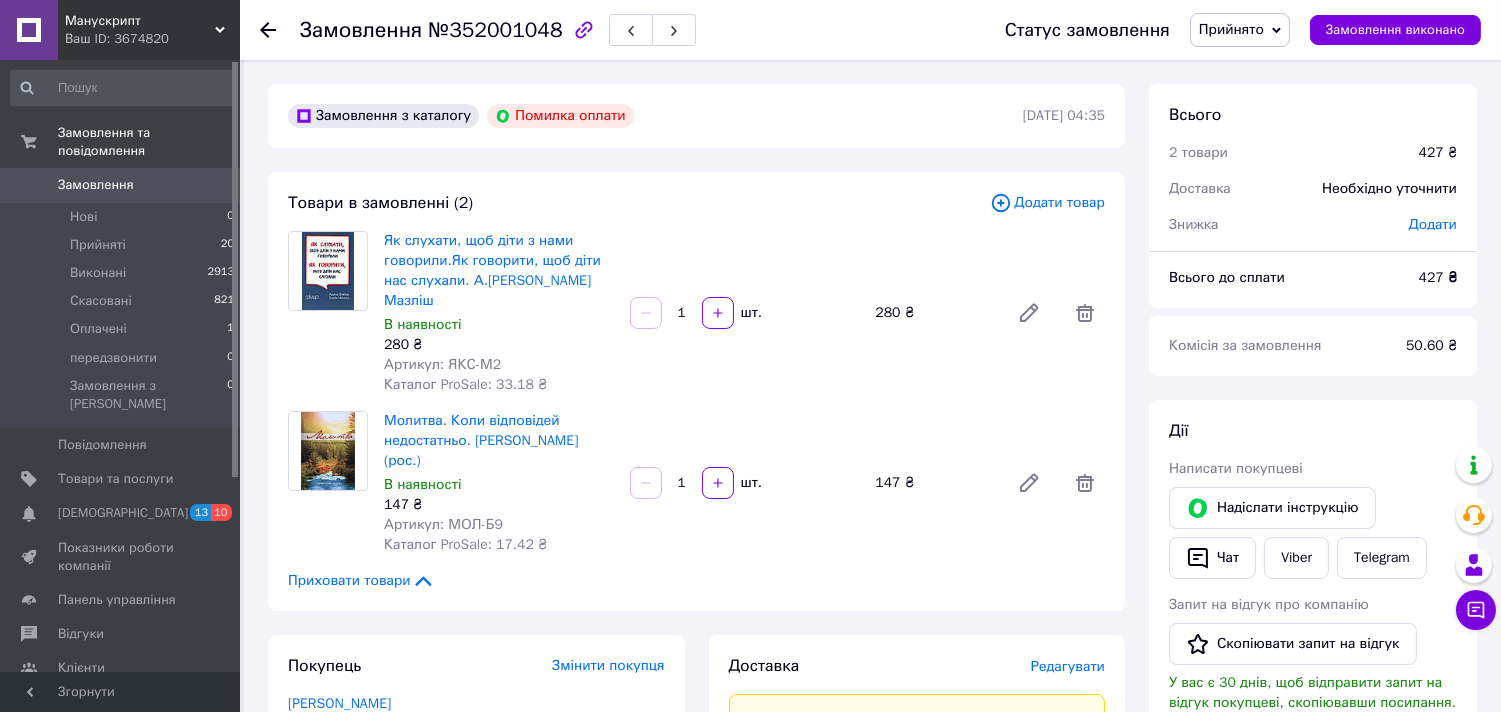 scroll, scrollTop: 185, scrollLeft: 0, axis: vertical 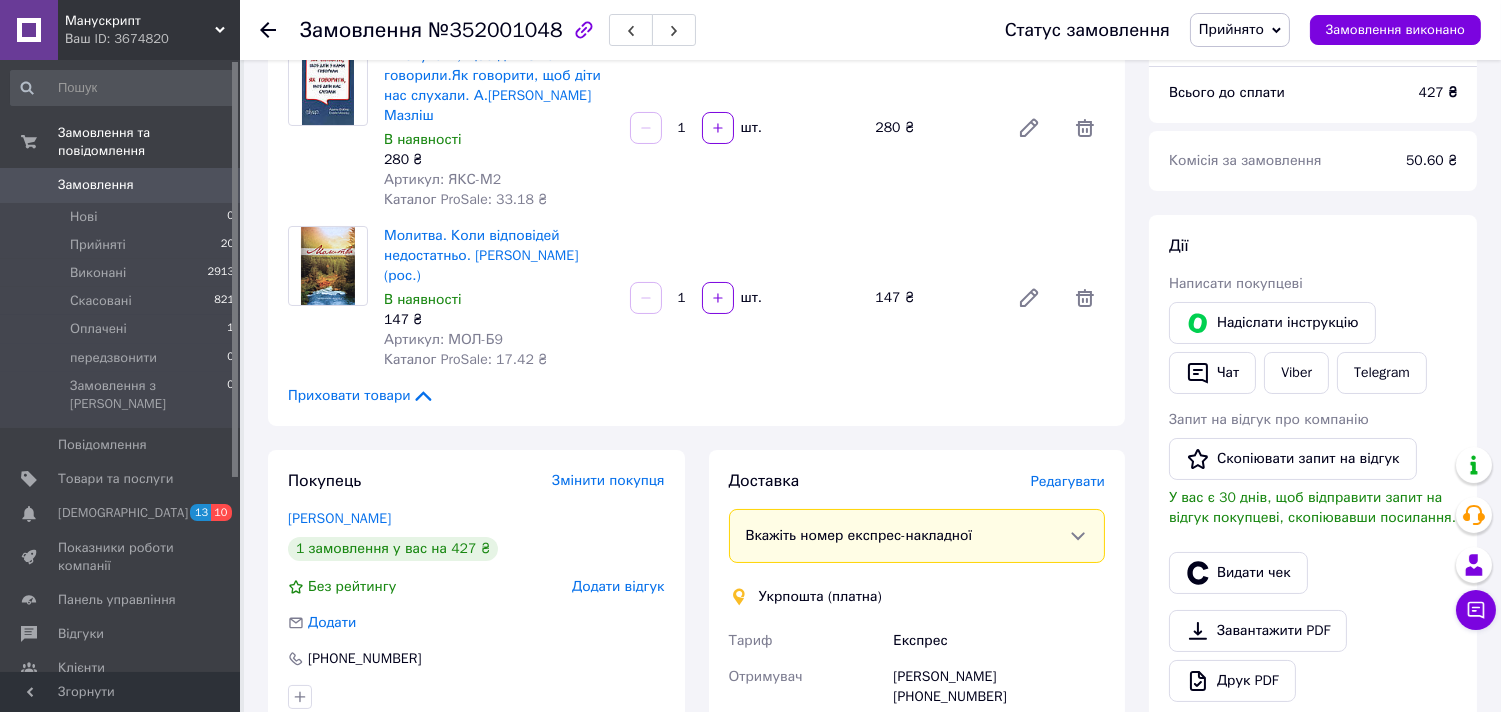 drag, startPoint x: 556, startPoint y: 181, endPoint x: 1071, endPoint y: 364, distance: 546.54736 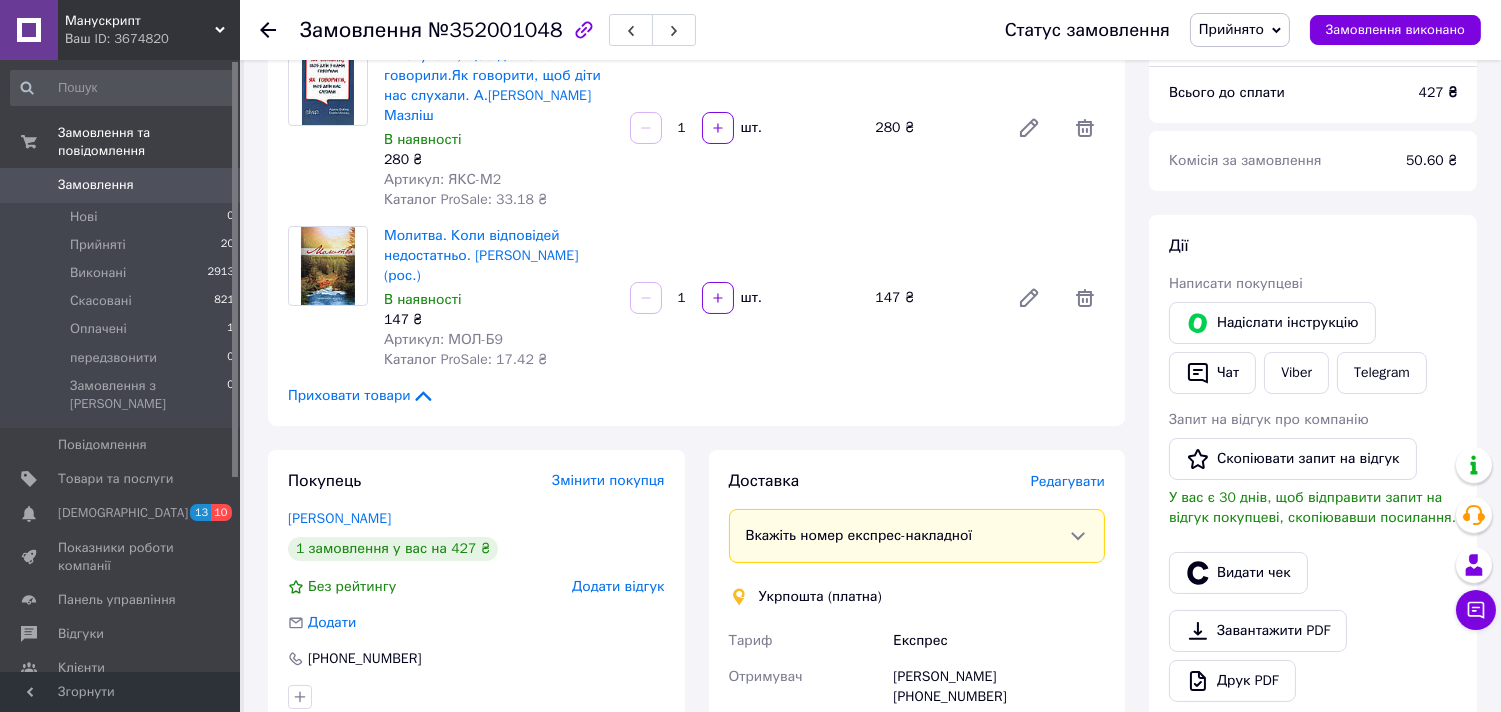 drag, startPoint x: 1071, startPoint y: 364, endPoint x: 1086, endPoint y: 357, distance: 16.552946 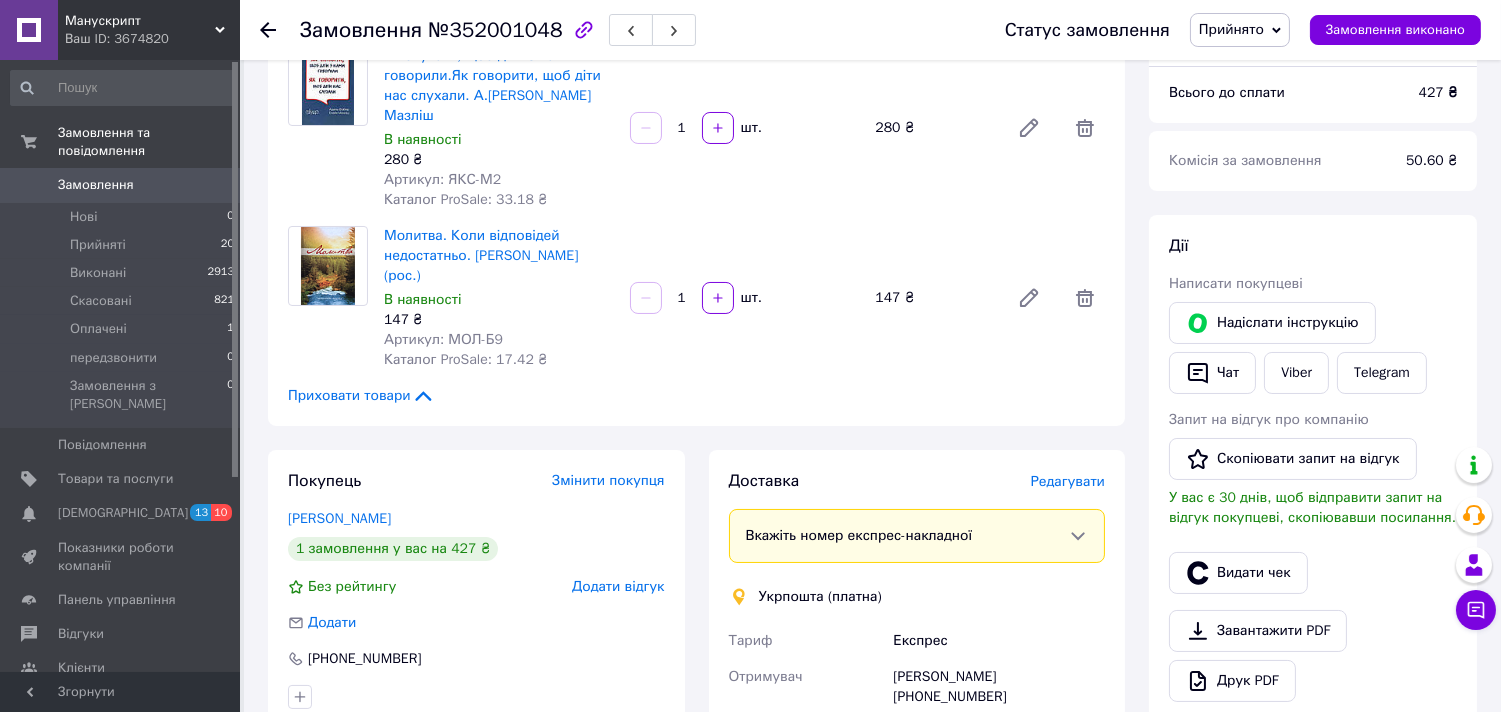 scroll, scrollTop: 555, scrollLeft: 0, axis: vertical 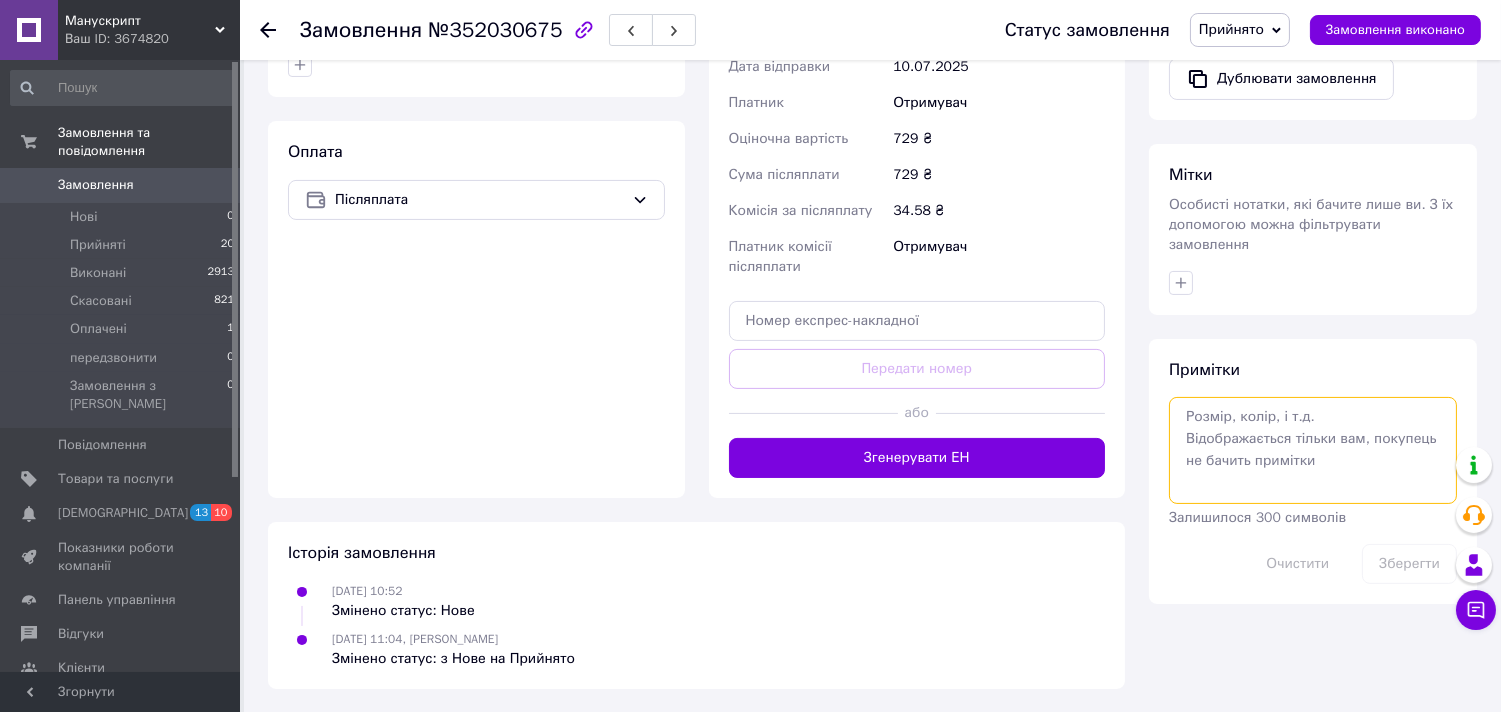 click at bounding box center [1313, 450] 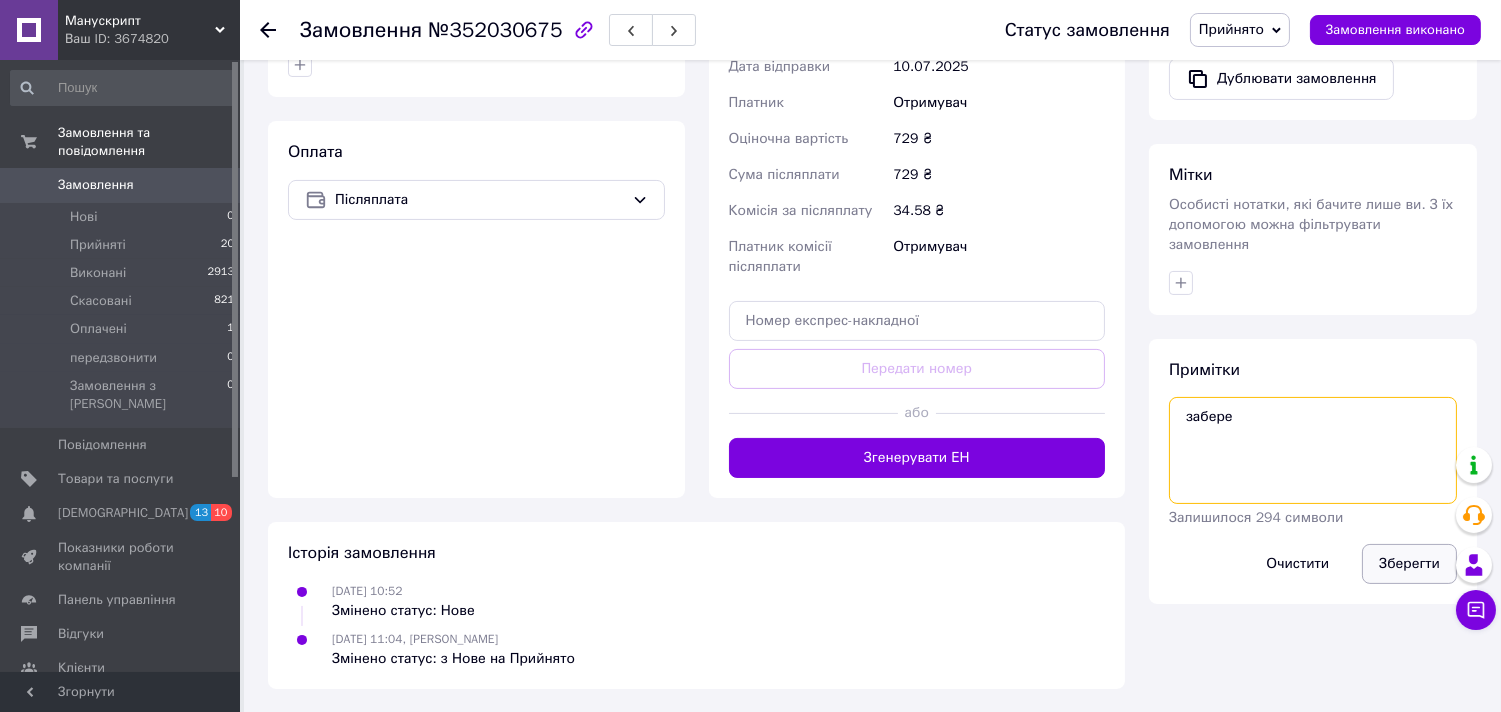 type on "забере" 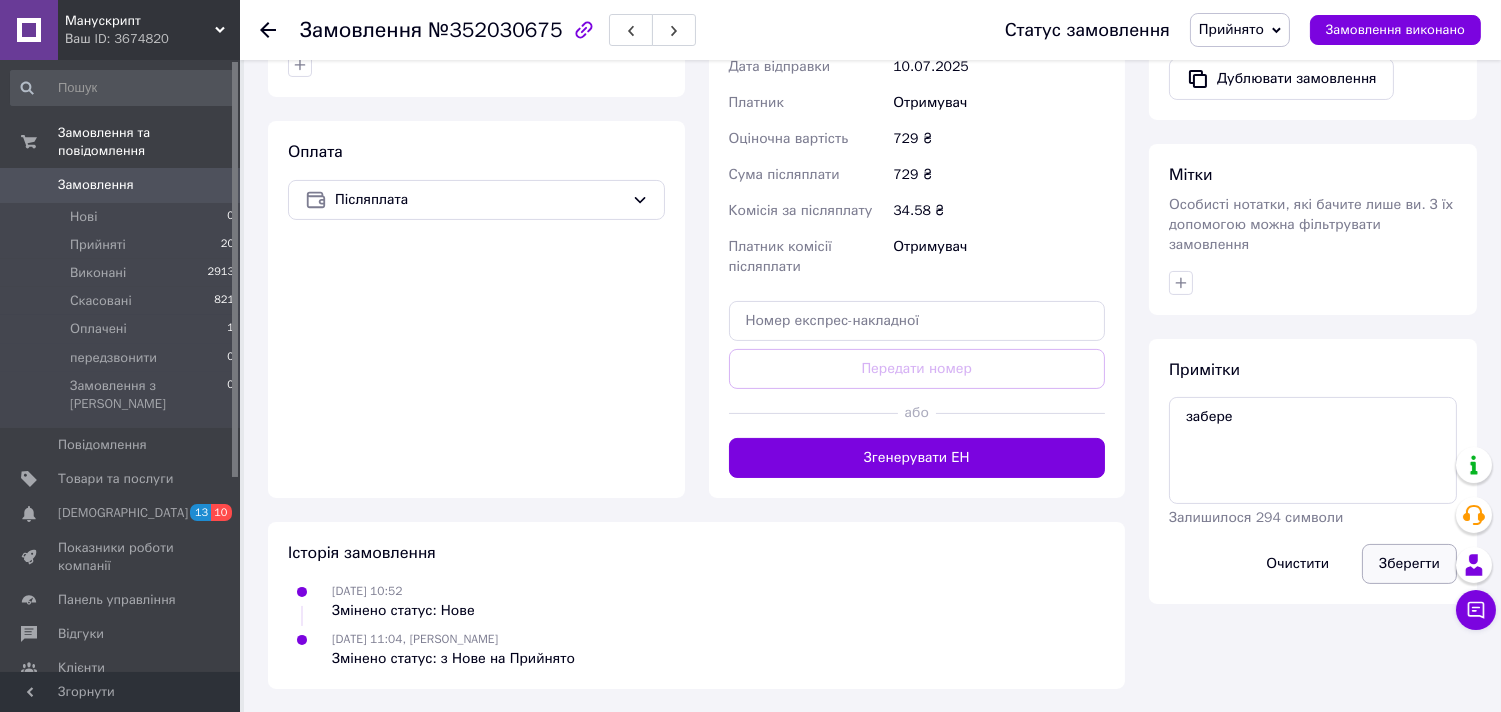 click on "Зберегти" at bounding box center (1409, 564) 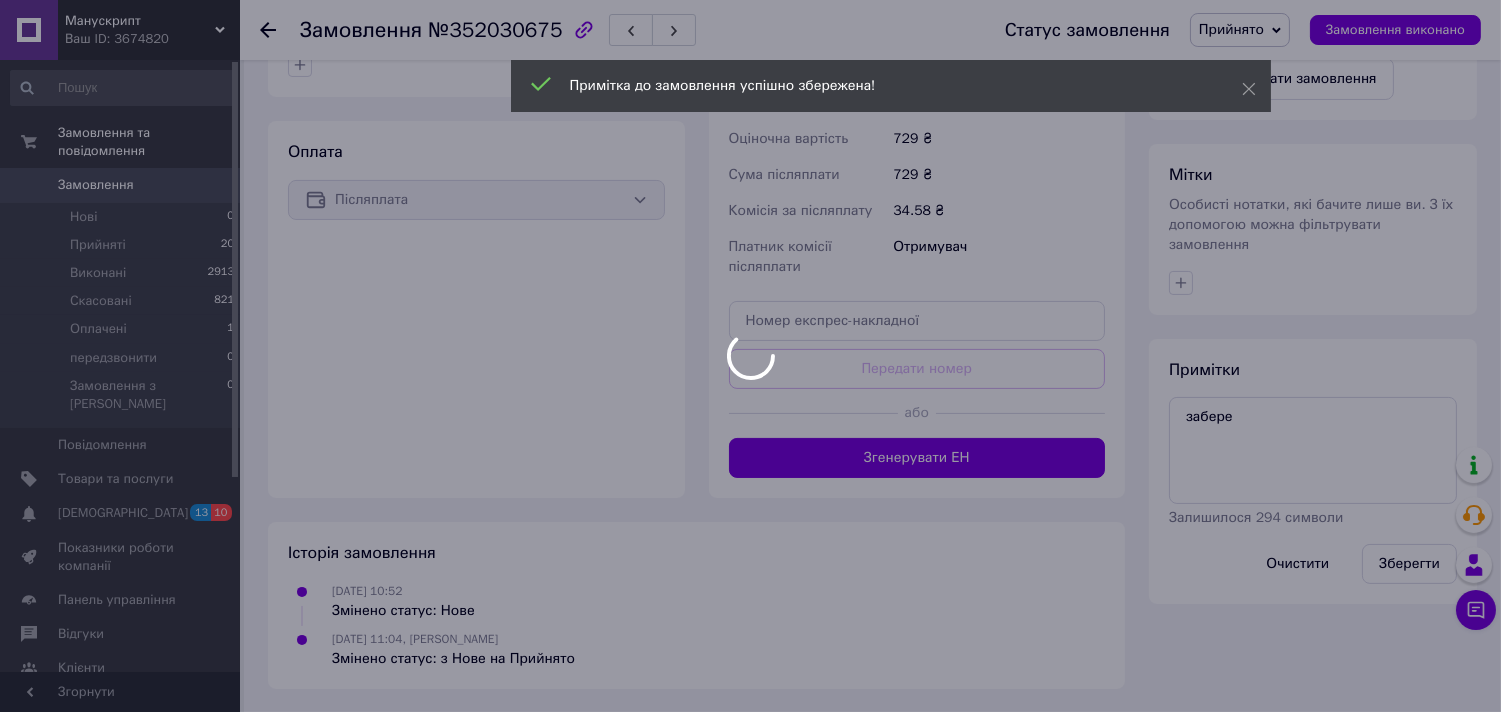 scroll, scrollTop: 162, scrollLeft: 0, axis: vertical 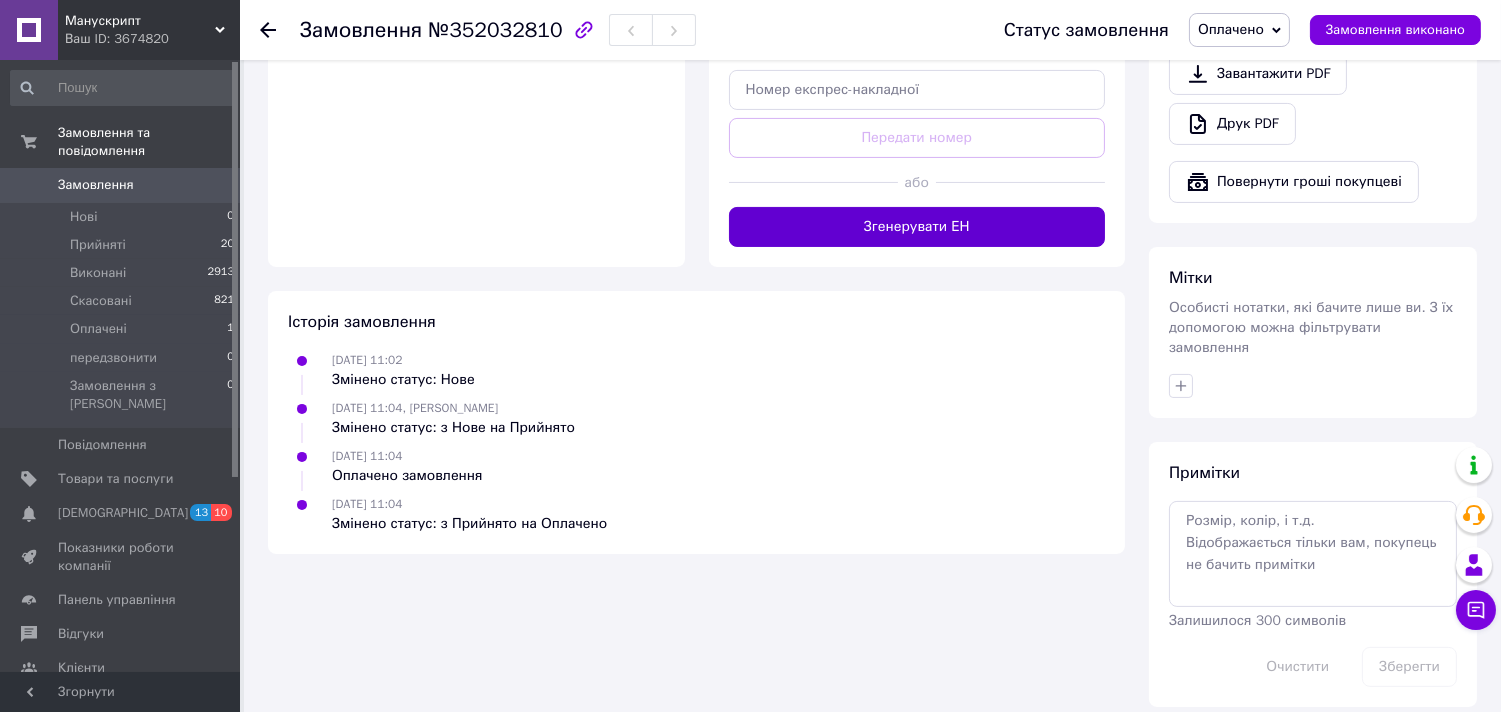 click on "Згенерувати ЕН" at bounding box center (917, 227) 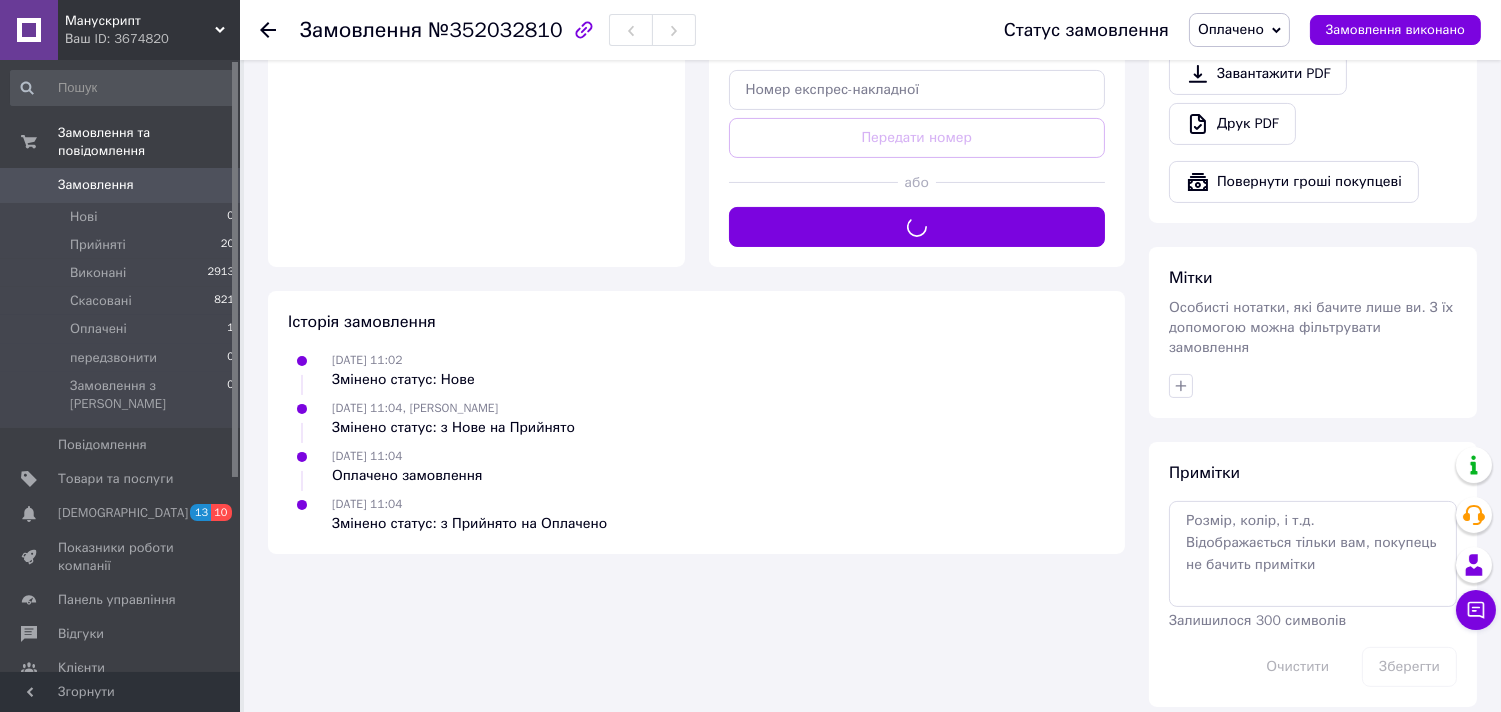 scroll, scrollTop: 0, scrollLeft: 0, axis: both 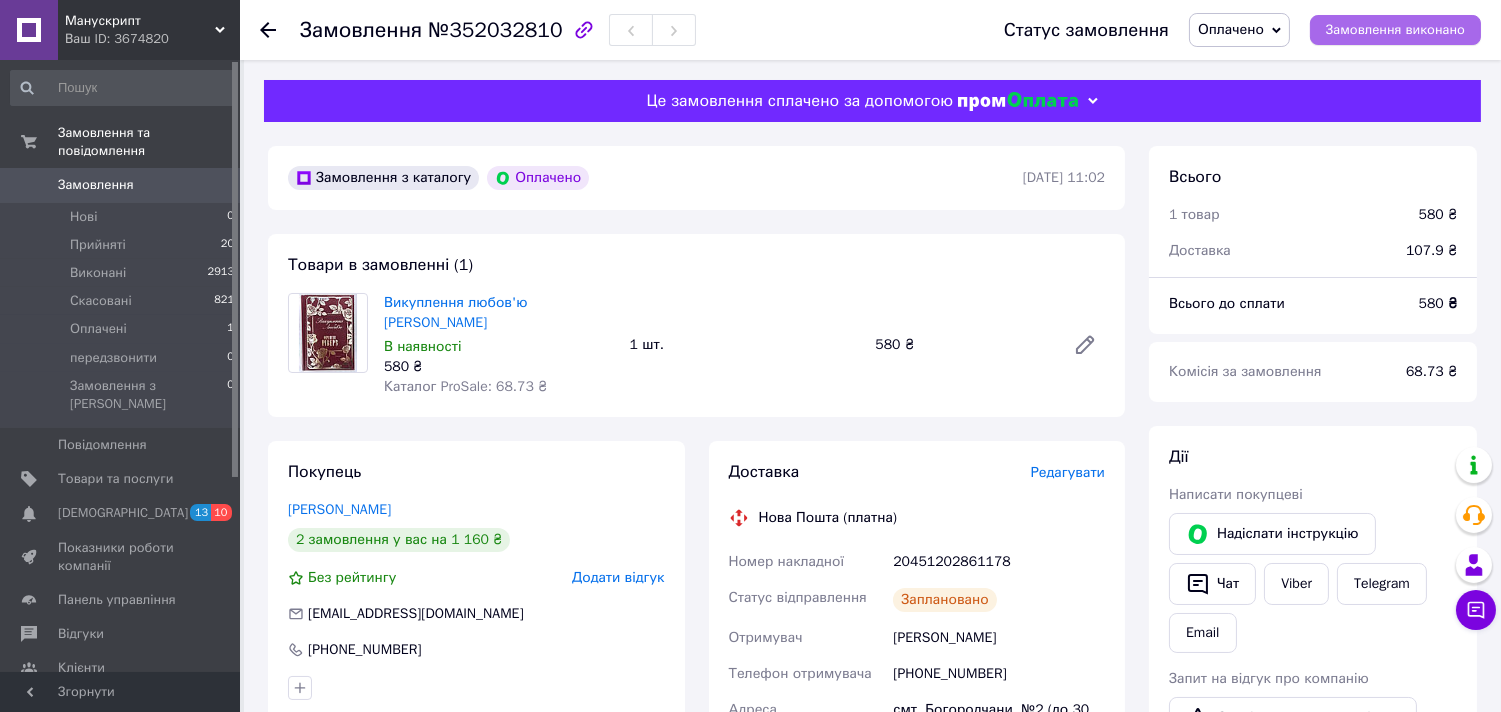 click on "Замовлення виконано" at bounding box center [1395, 30] 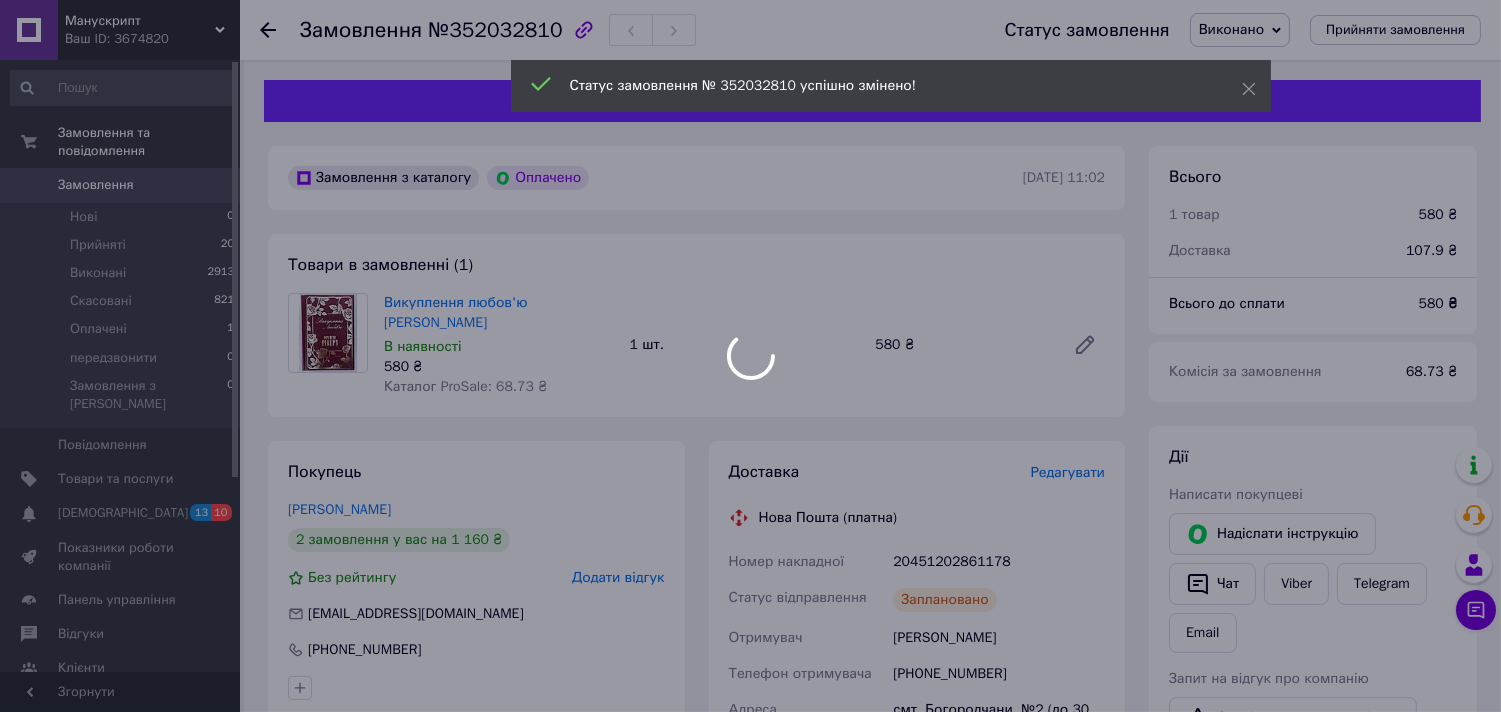 click at bounding box center [750, 356] 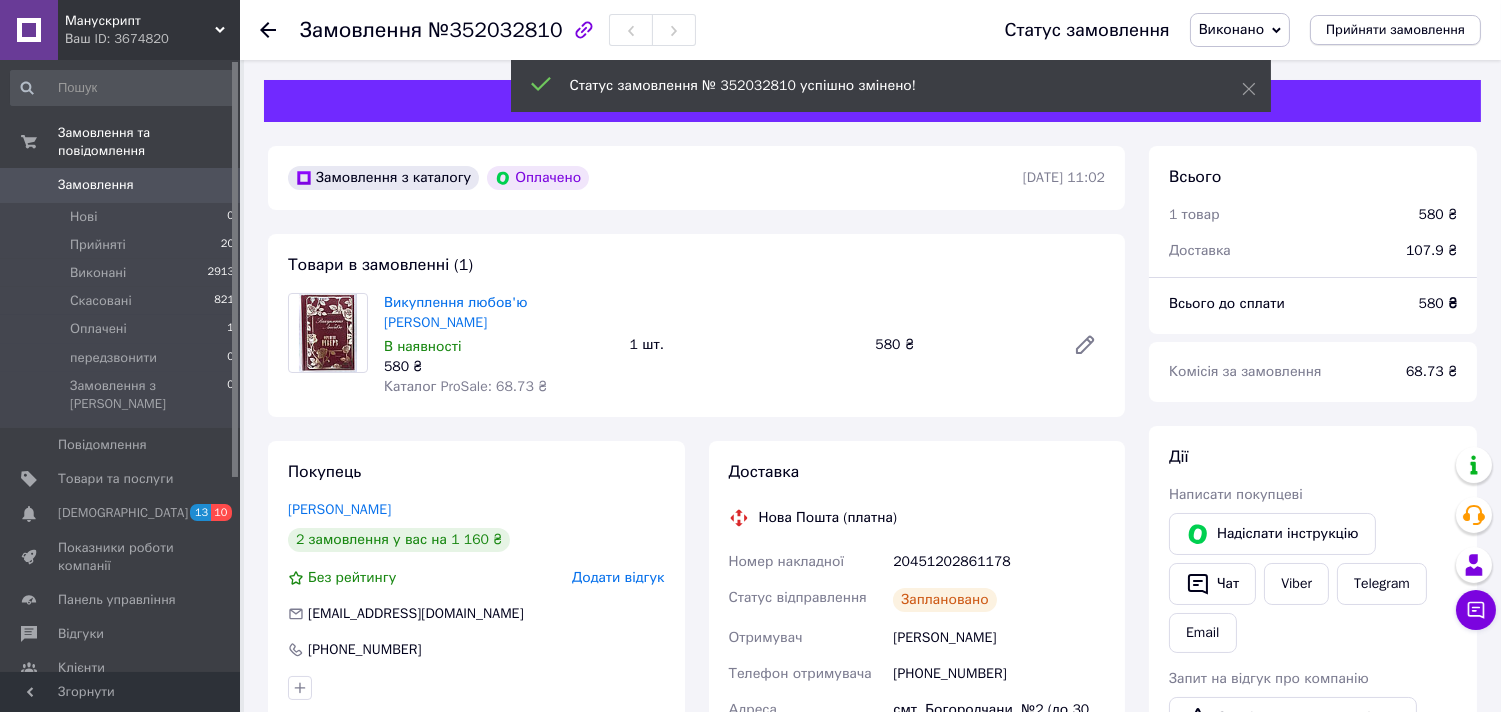 click on "Прийняти замовлення" at bounding box center [1395, 30] 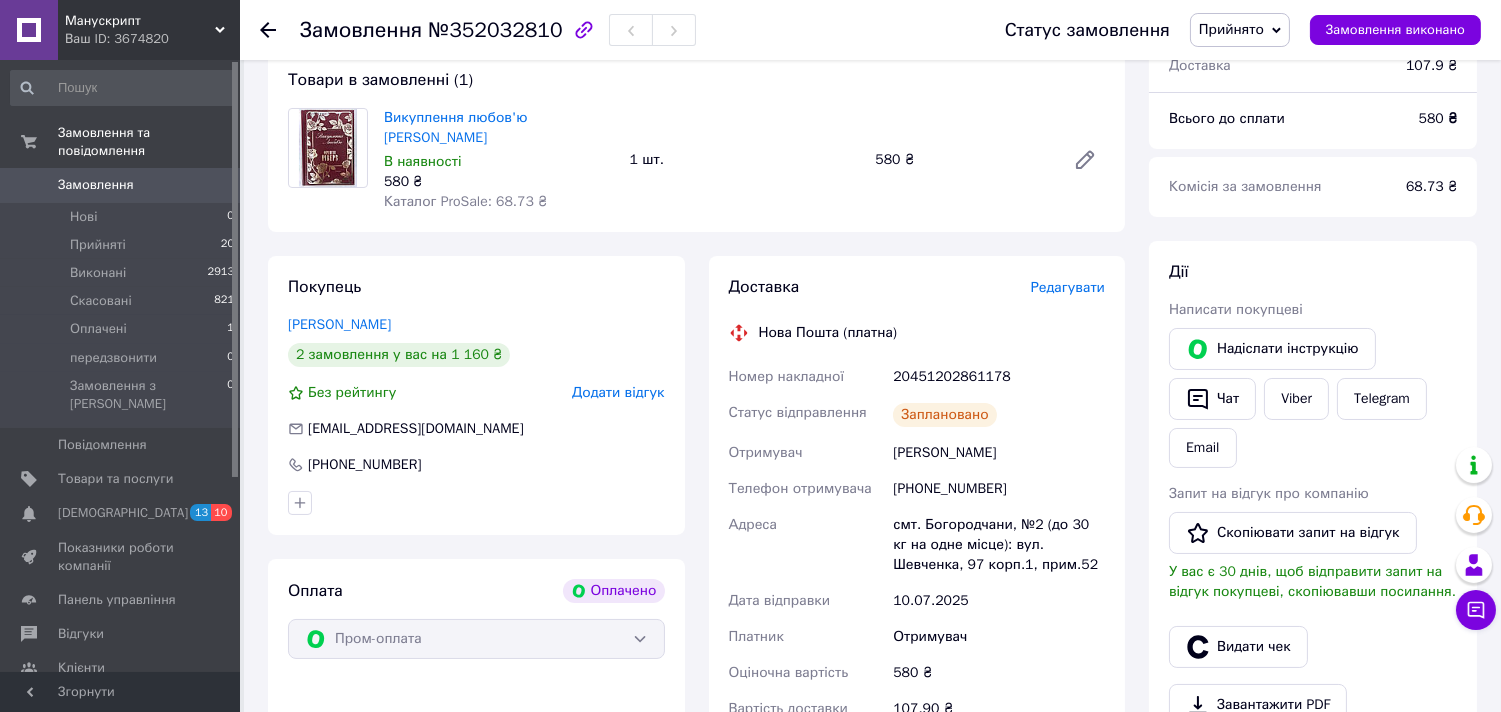 scroll, scrollTop: 0, scrollLeft: 0, axis: both 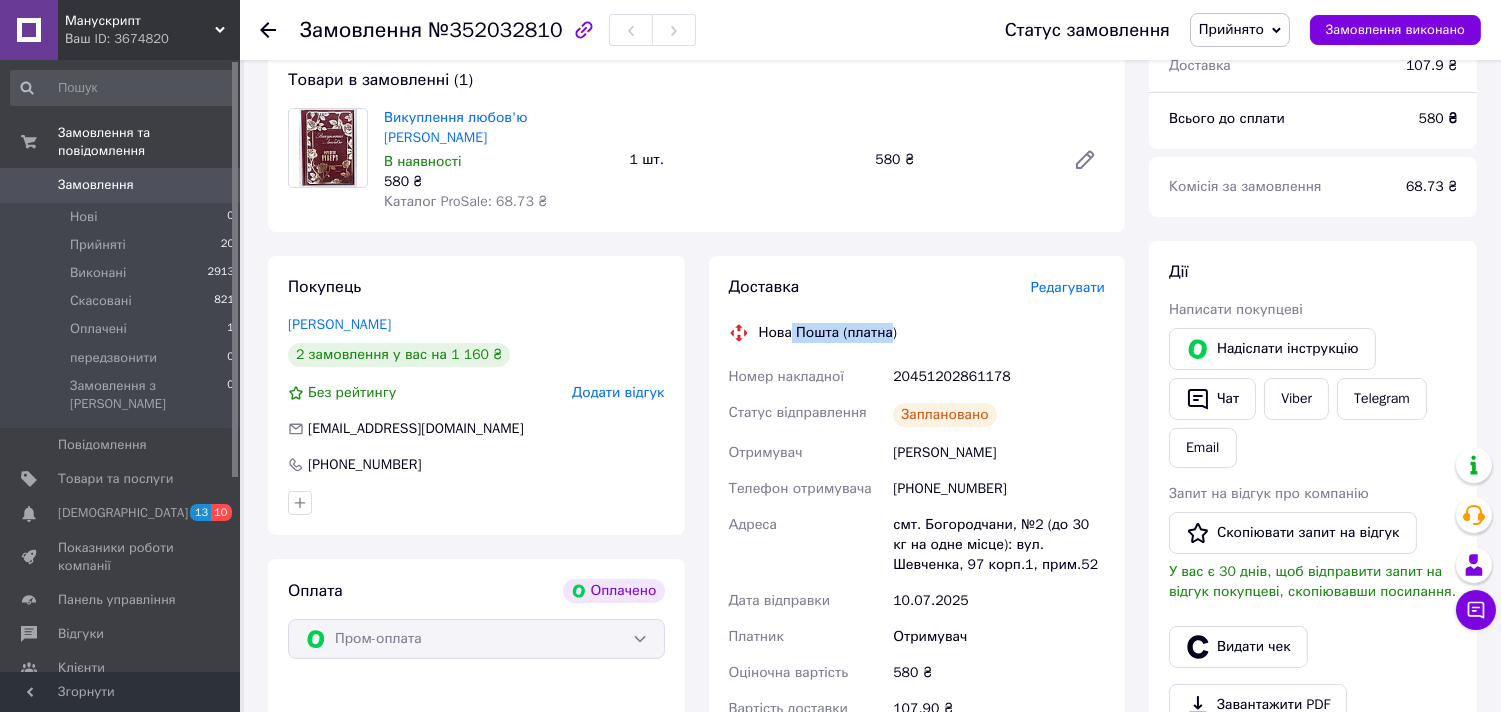 drag, startPoint x: 790, startPoint y: 332, endPoint x: 855, endPoint y: 337, distance: 65.192024 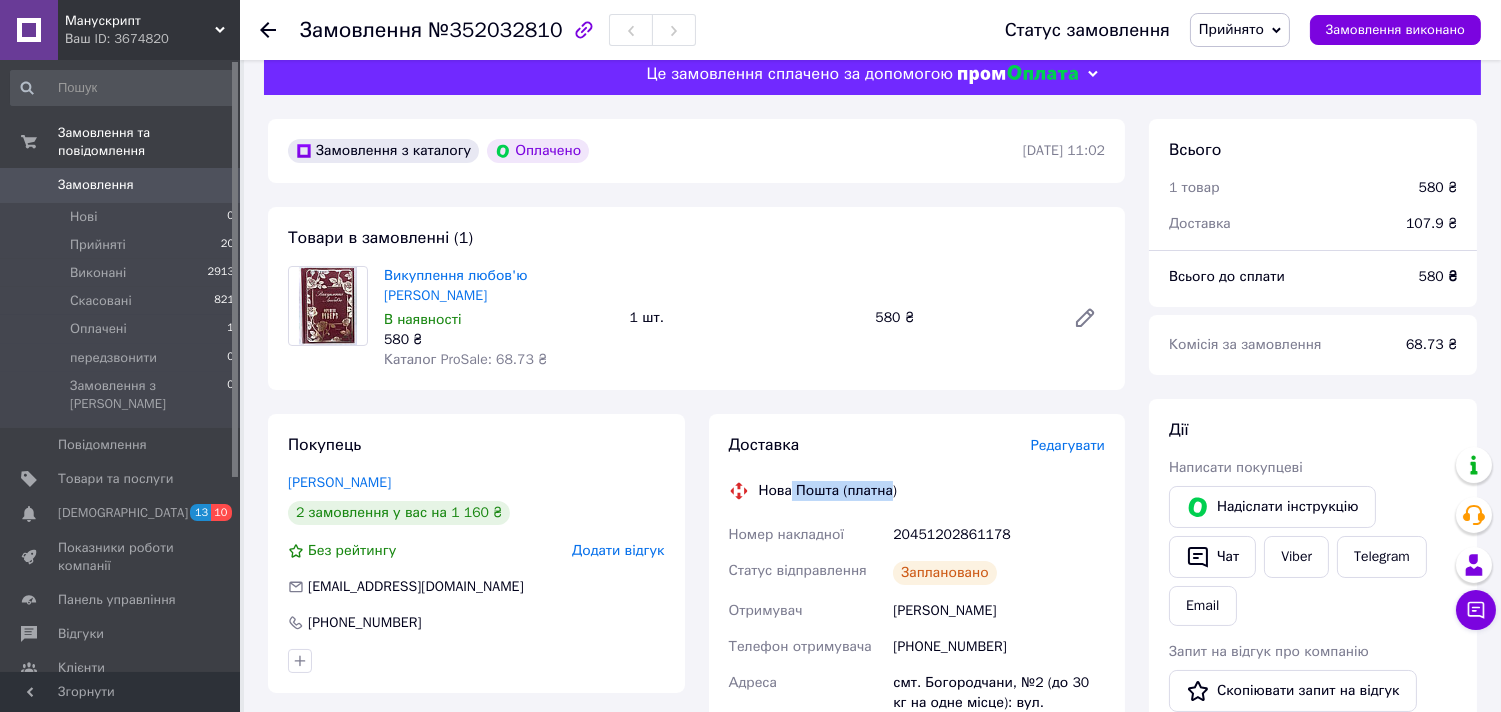 scroll, scrollTop: 0, scrollLeft: 0, axis: both 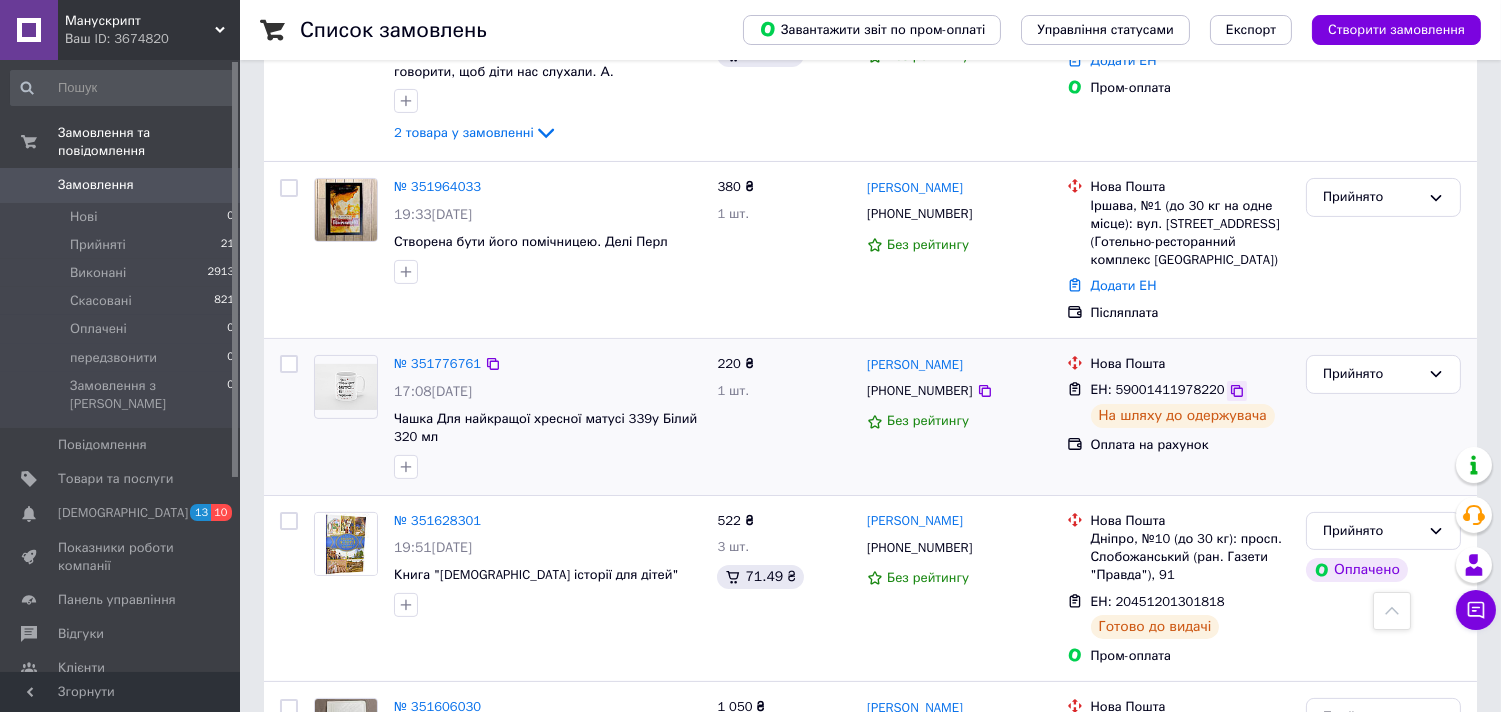 click 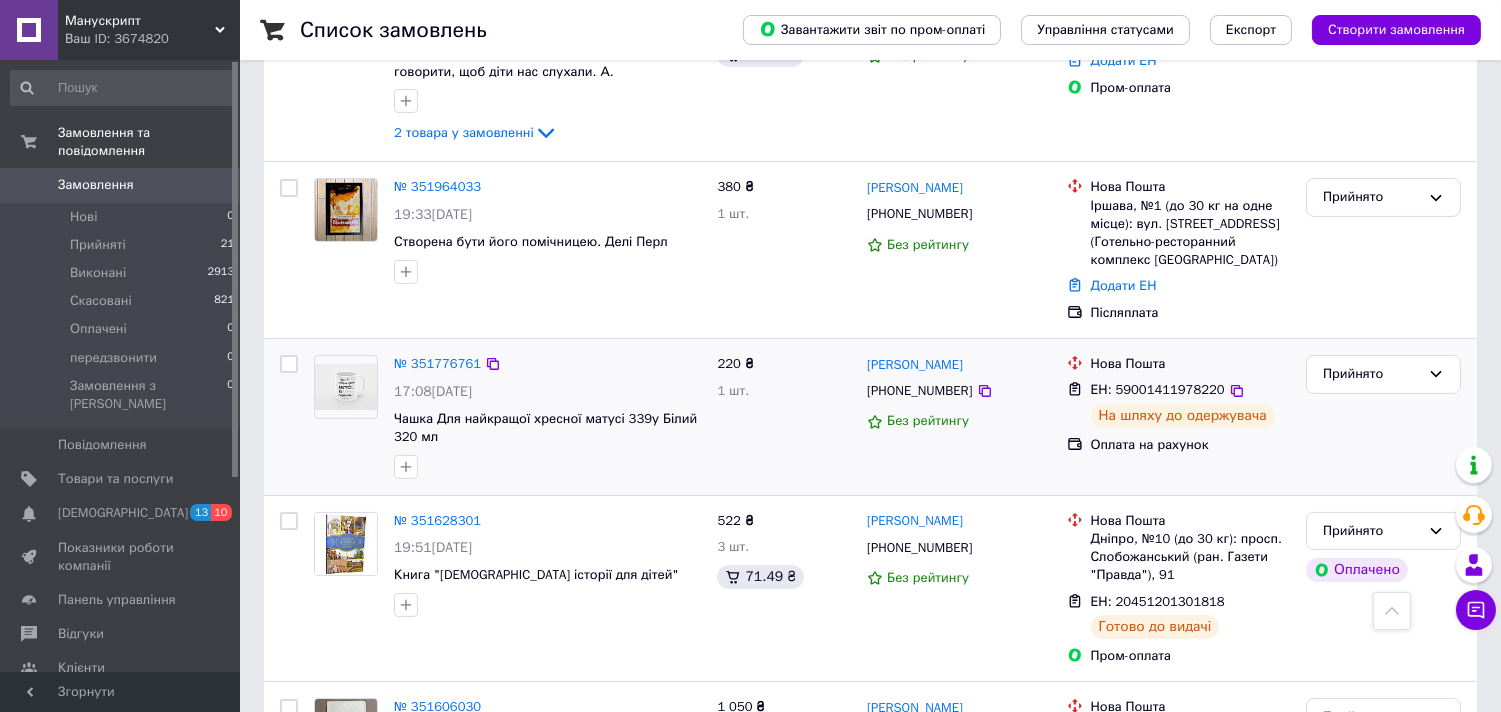scroll, scrollTop: 0, scrollLeft: 0, axis: both 